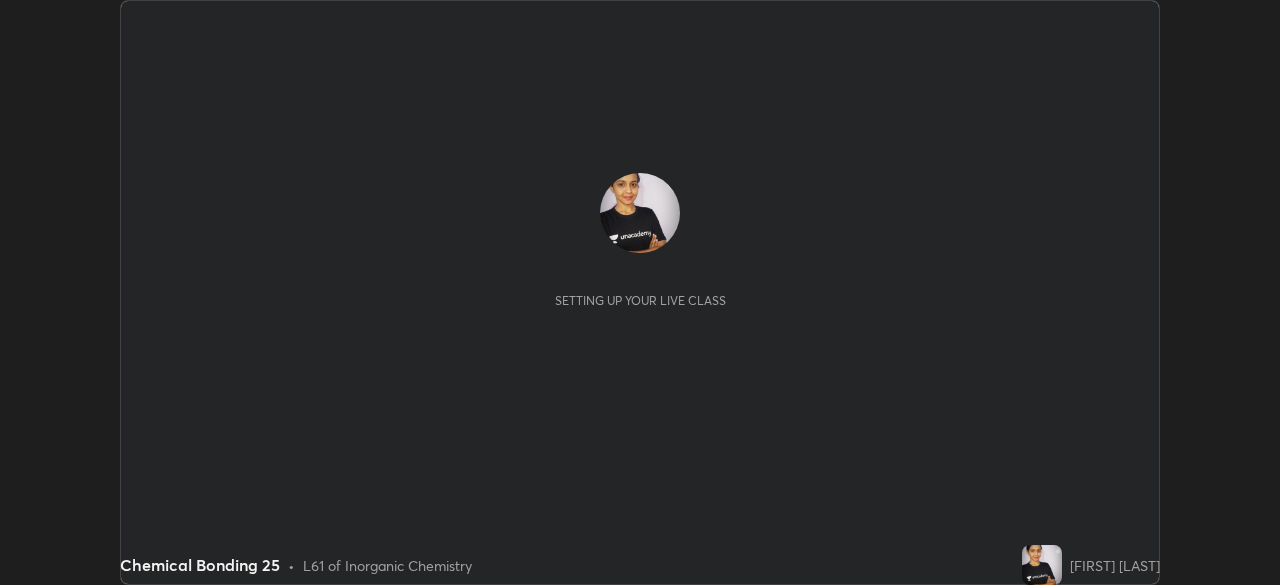 scroll, scrollTop: 0, scrollLeft: 0, axis: both 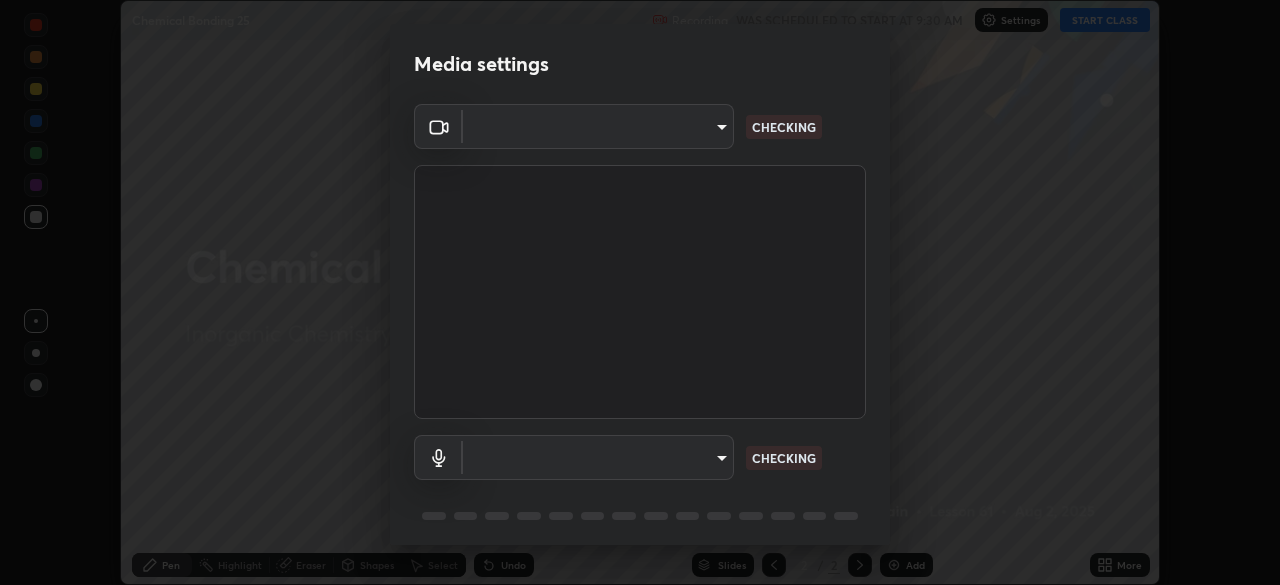 type on "0027d880a7963b517085937af56b29aa5f40e4e38db0b01c1037129a09c40036" 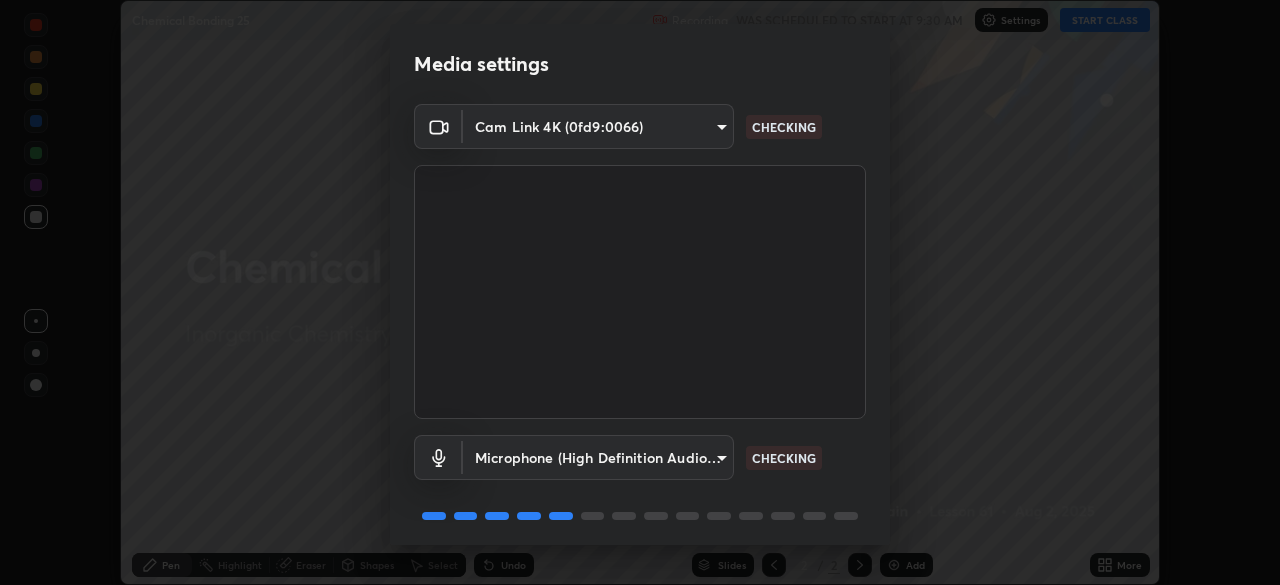 scroll, scrollTop: 71, scrollLeft: 0, axis: vertical 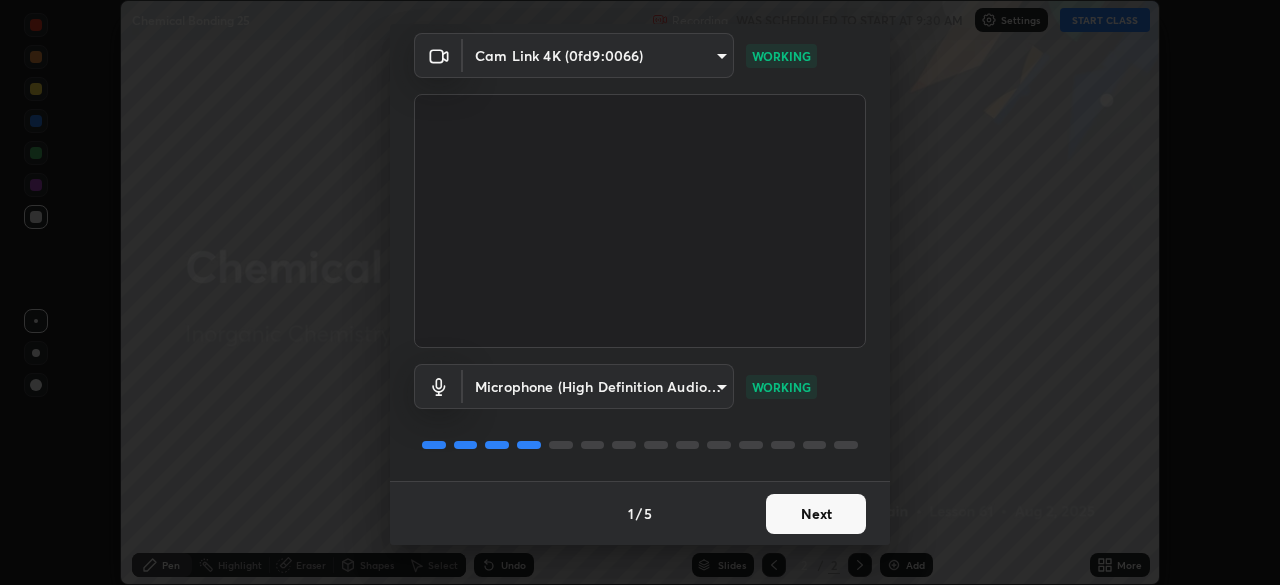 click on "Next" at bounding box center (816, 514) 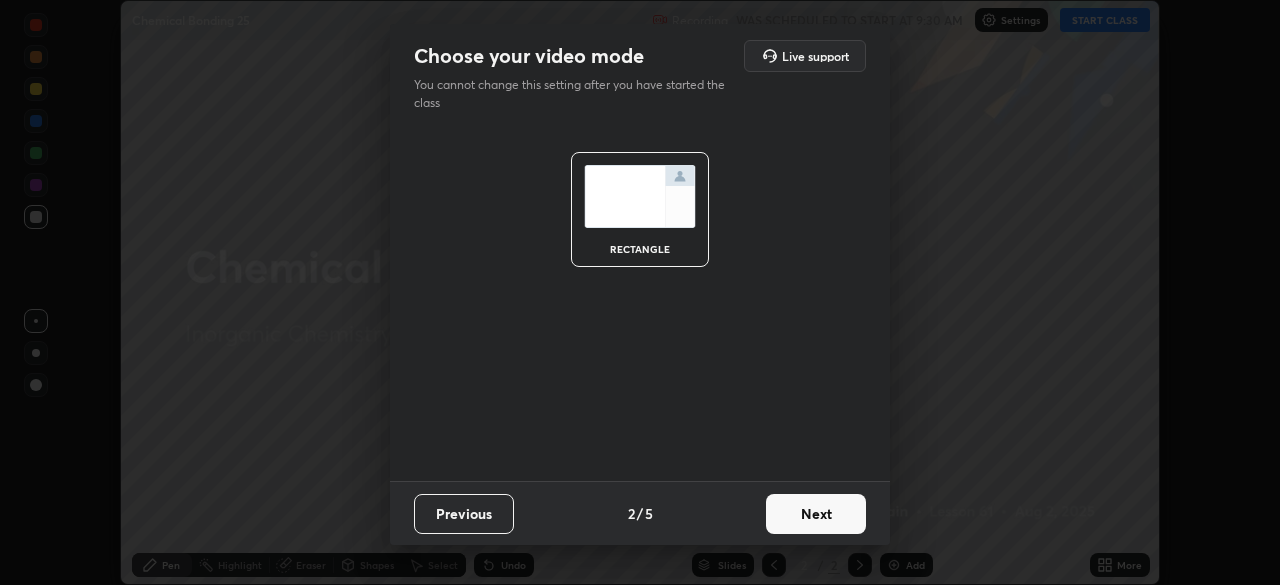 click on "Next" at bounding box center (816, 514) 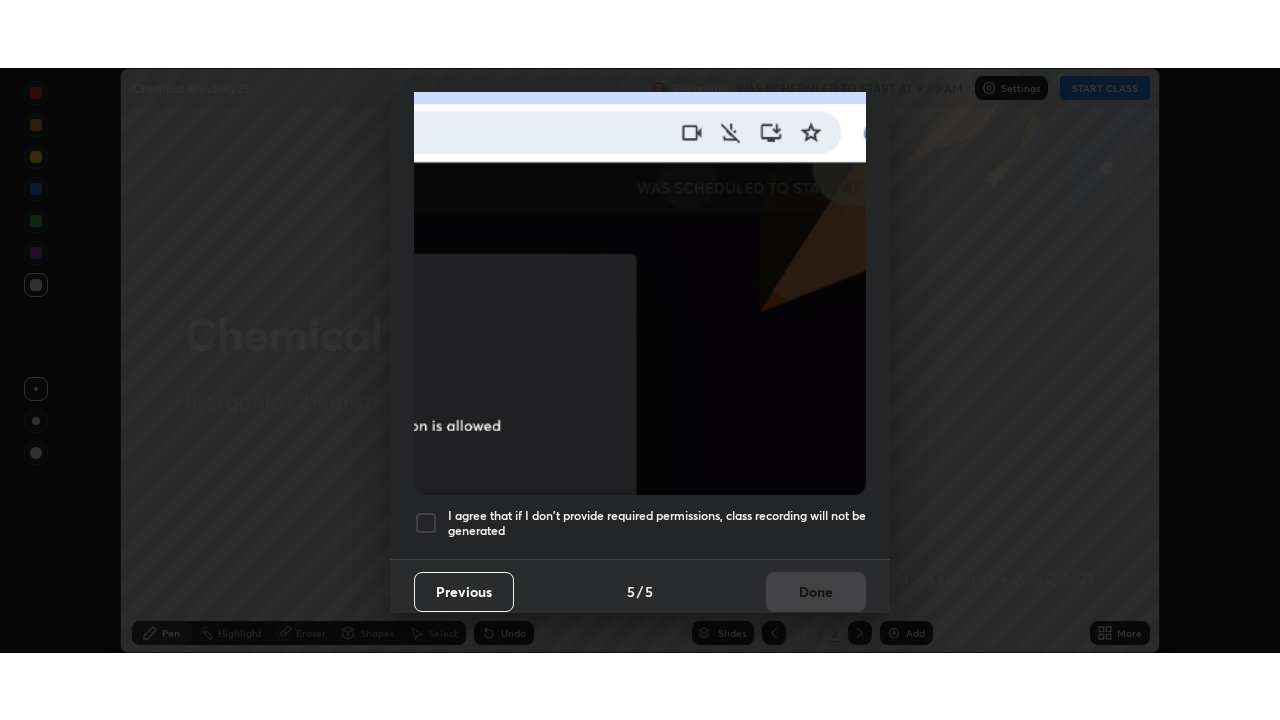 scroll, scrollTop: 479, scrollLeft: 0, axis: vertical 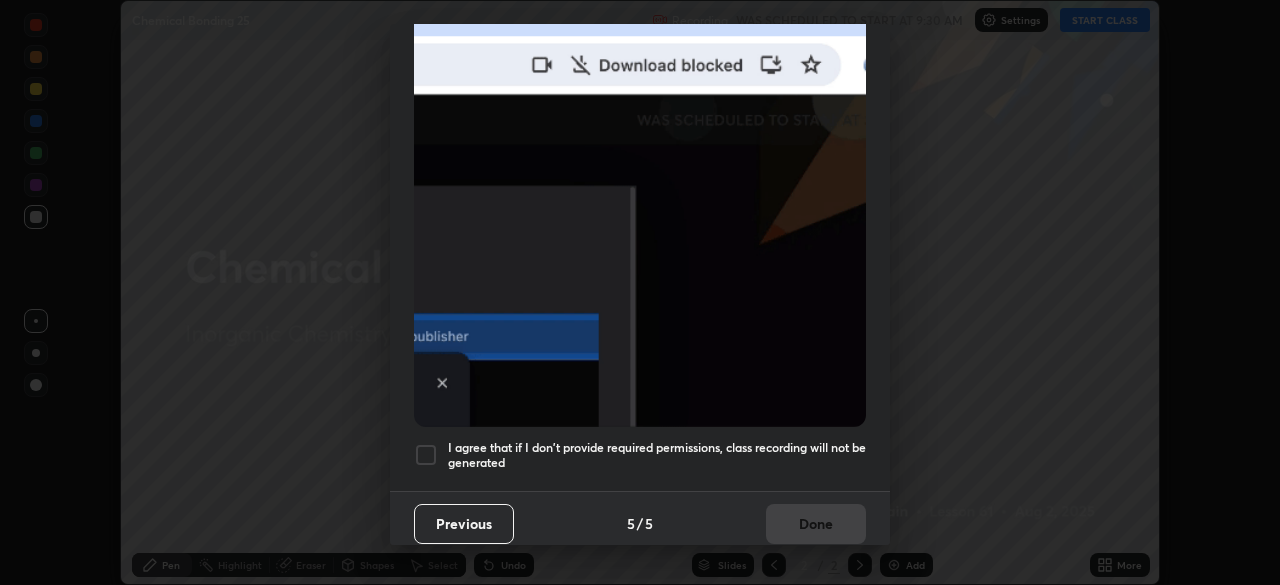 click at bounding box center (426, 455) 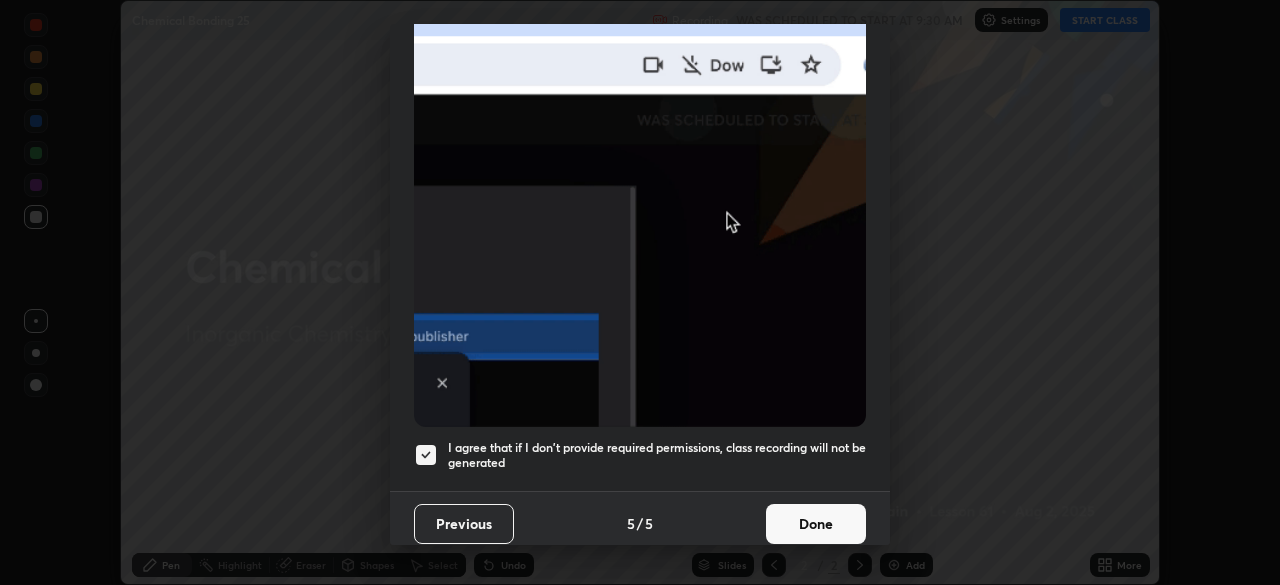 click on "Done" at bounding box center (816, 524) 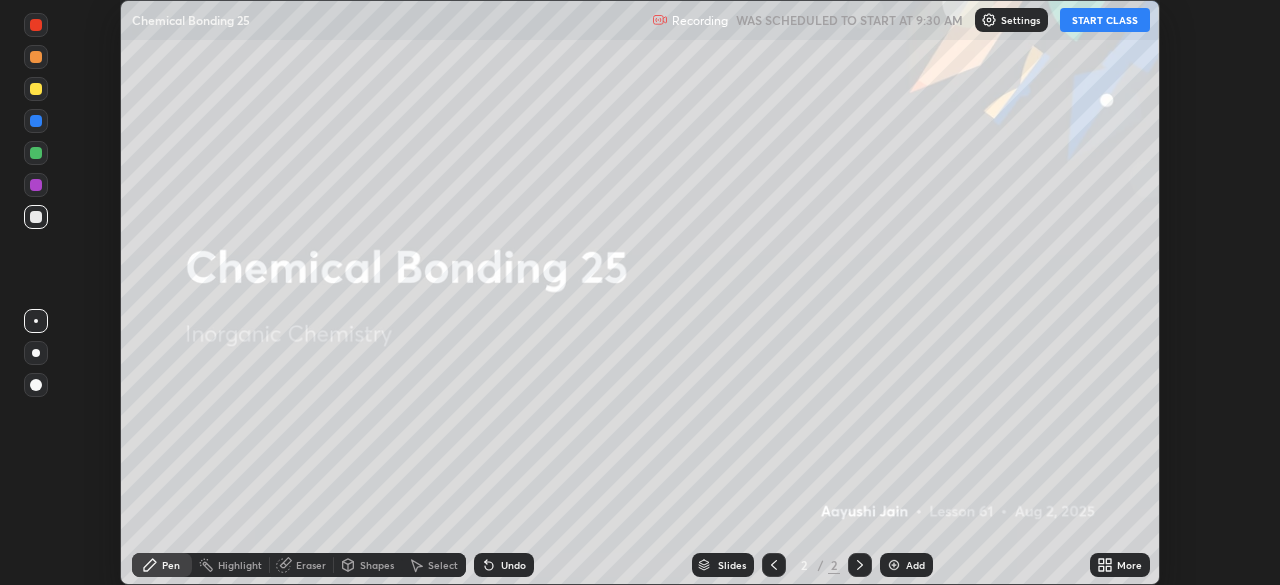 click on "START CLASS" at bounding box center (1105, 20) 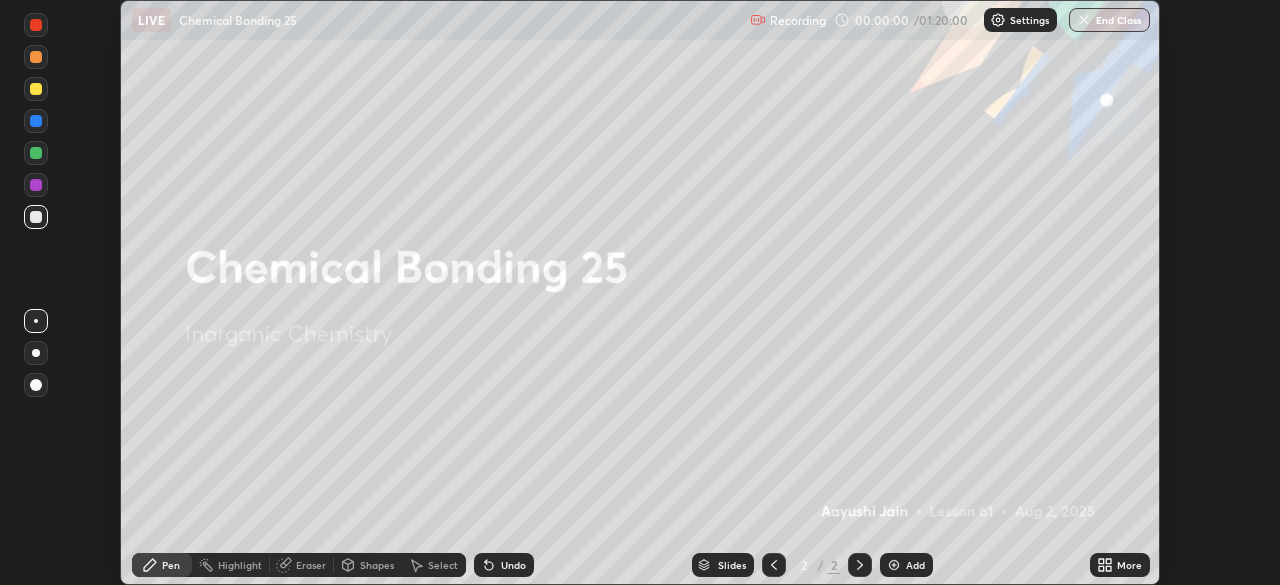 click 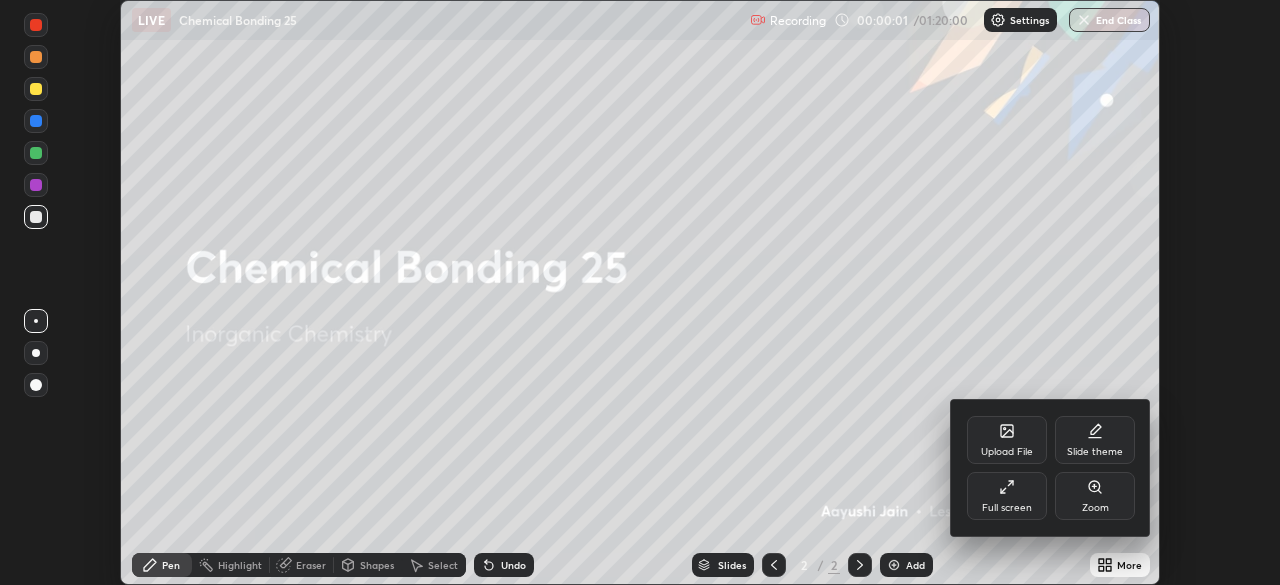 click on "Full screen" at bounding box center (1007, 496) 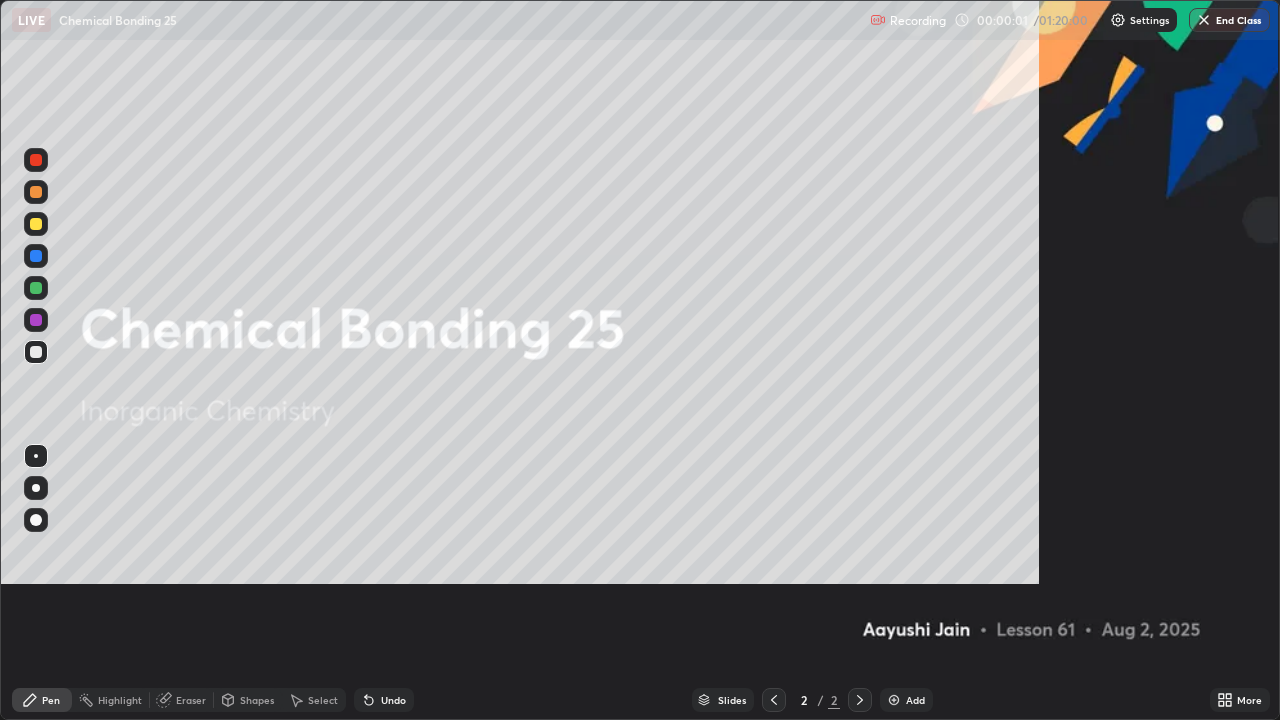scroll, scrollTop: 99280, scrollLeft: 98720, axis: both 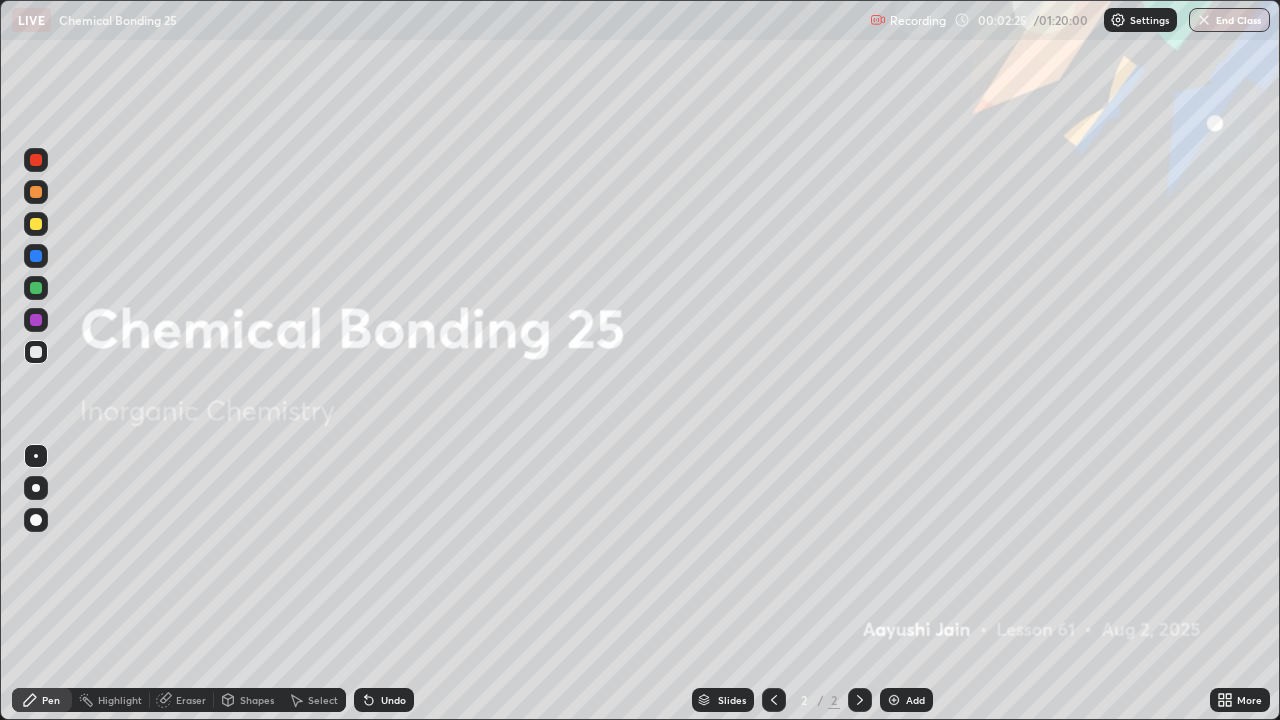 click on "Add" at bounding box center [906, 700] 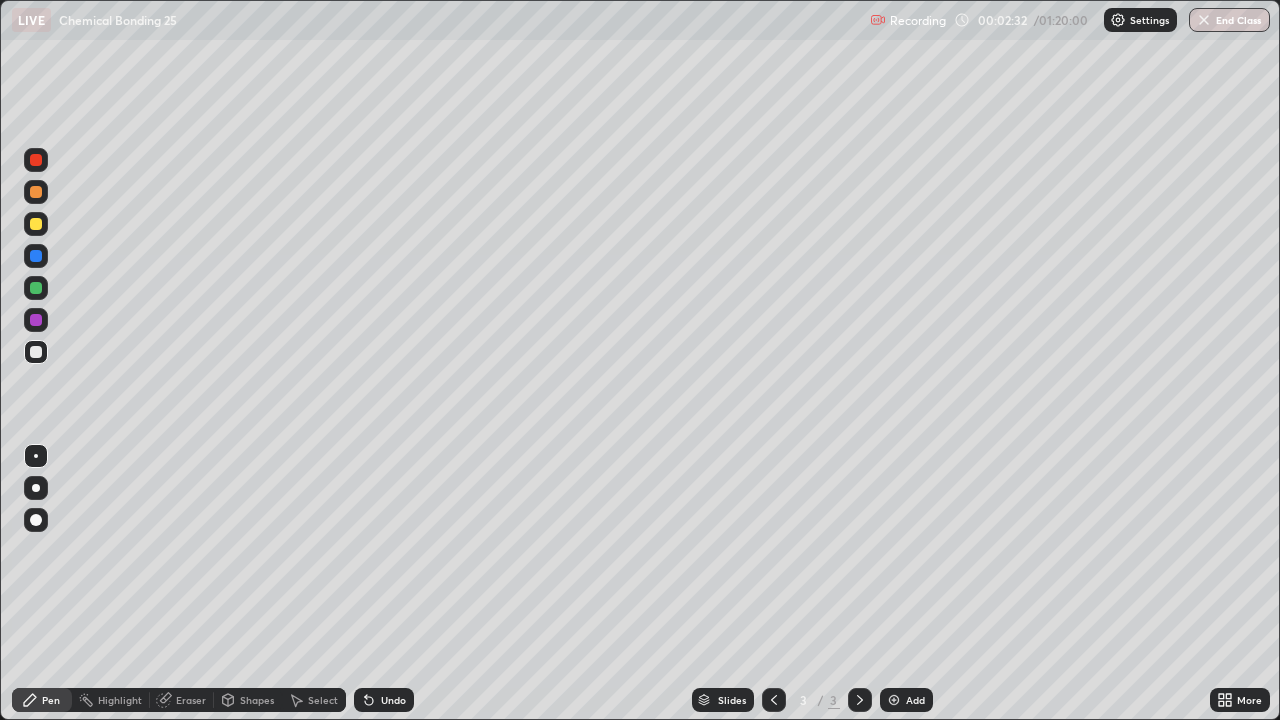 click at bounding box center (36, 488) 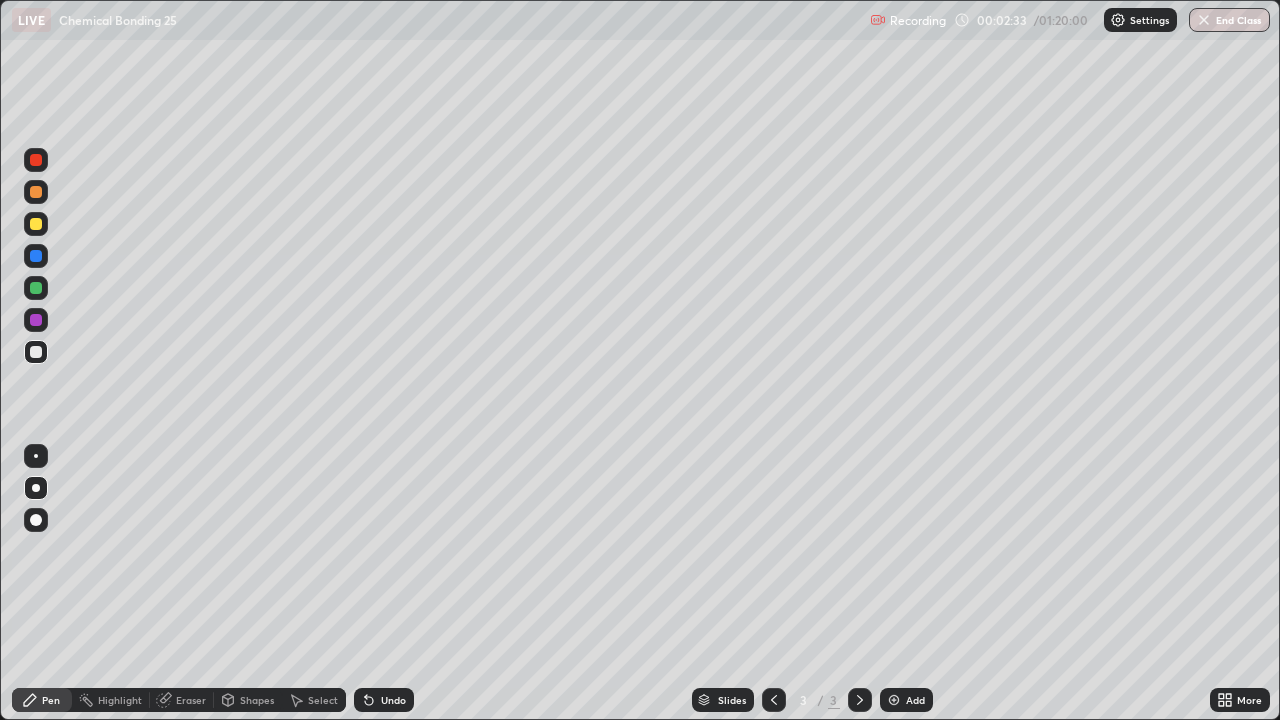 click at bounding box center (36, 224) 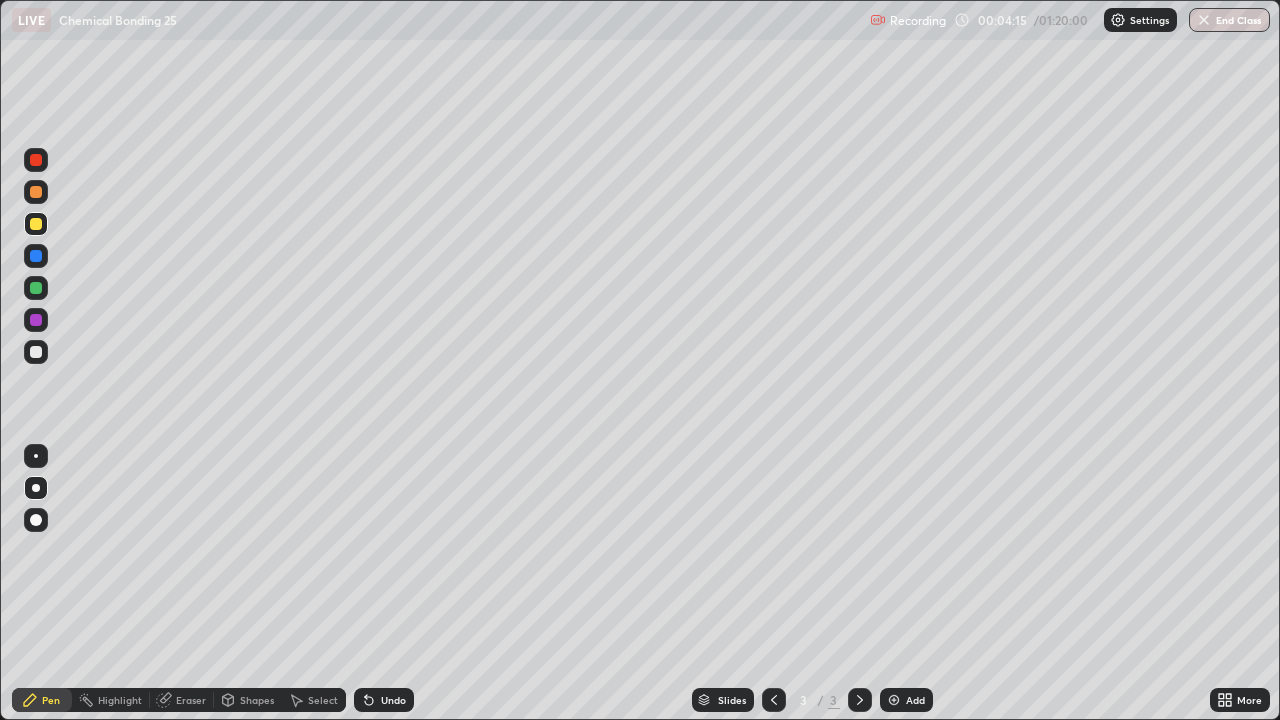 click at bounding box center (36, 352) 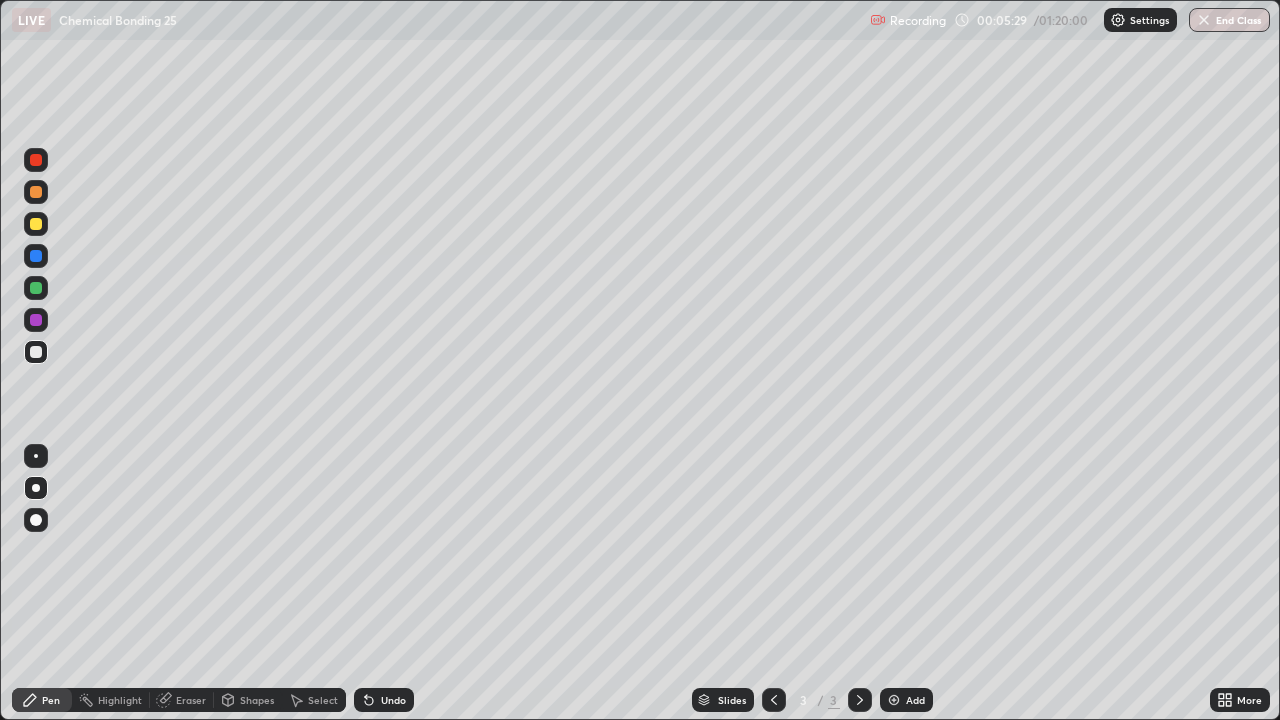 click at bounding box center [36, 224] 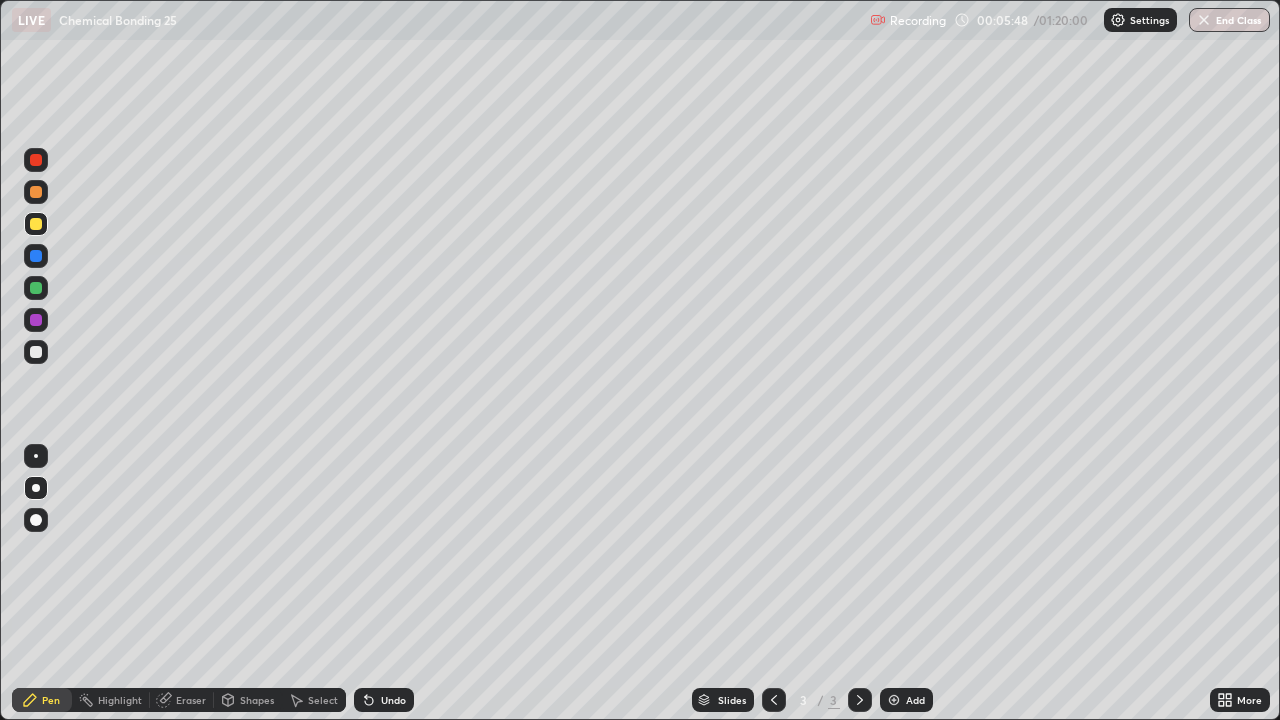 click at bounding box center [36, 352] 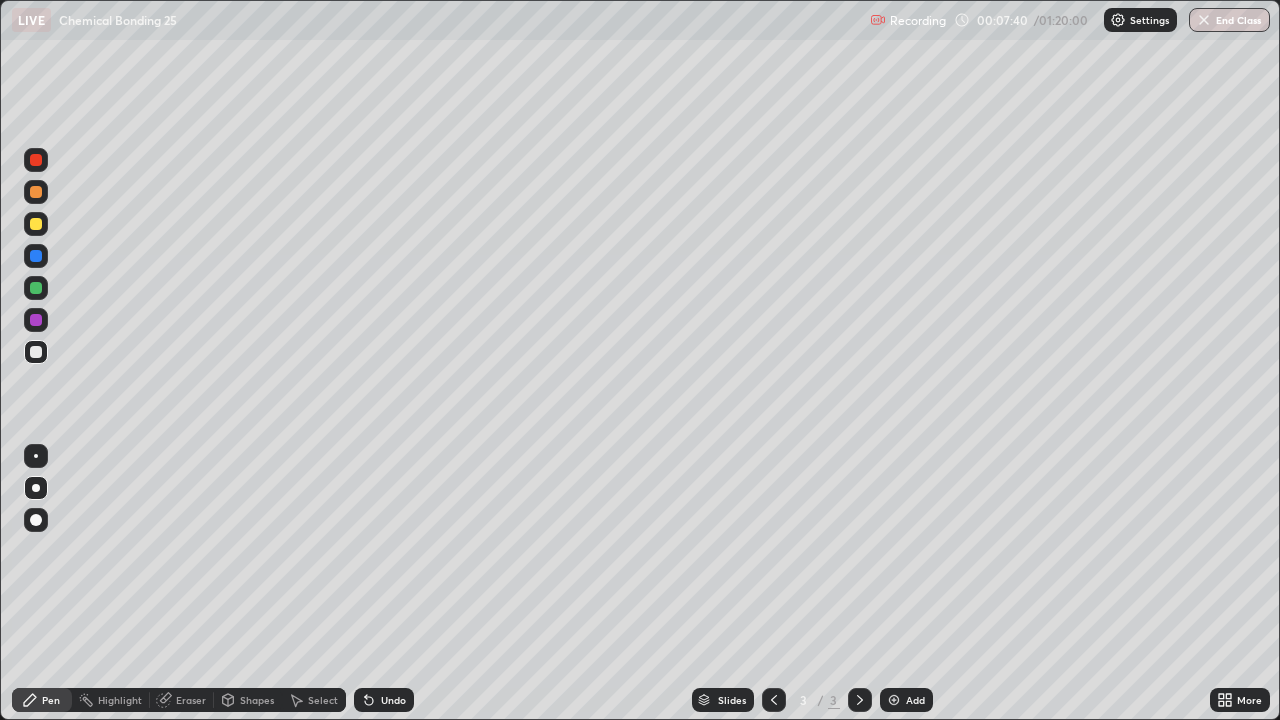 click at bounding box center (894, 700) 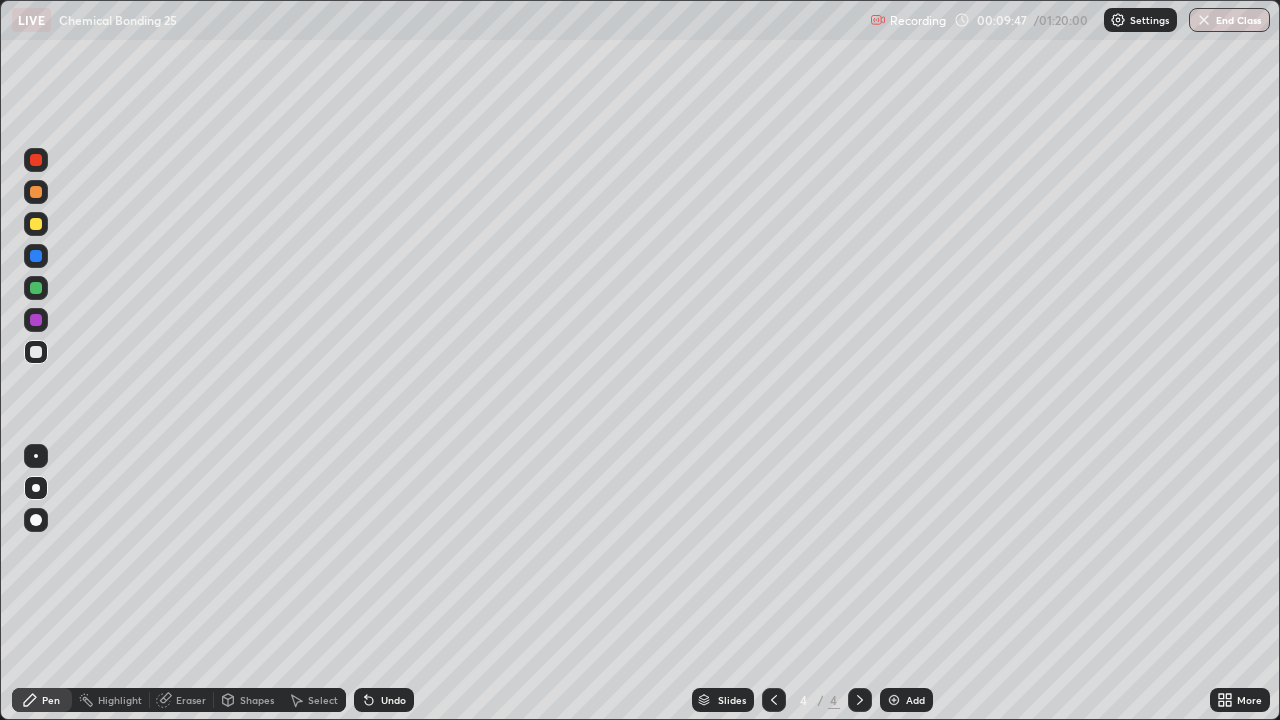 click at bounding box center [774, 700] 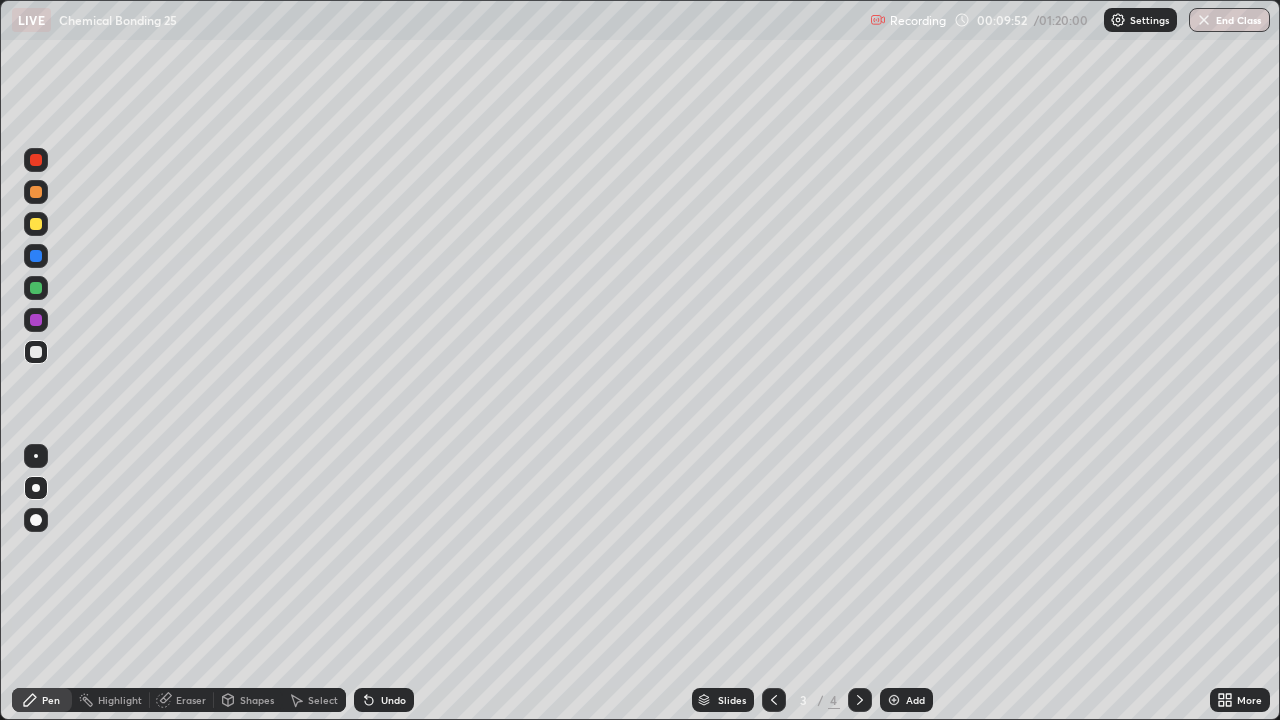 click 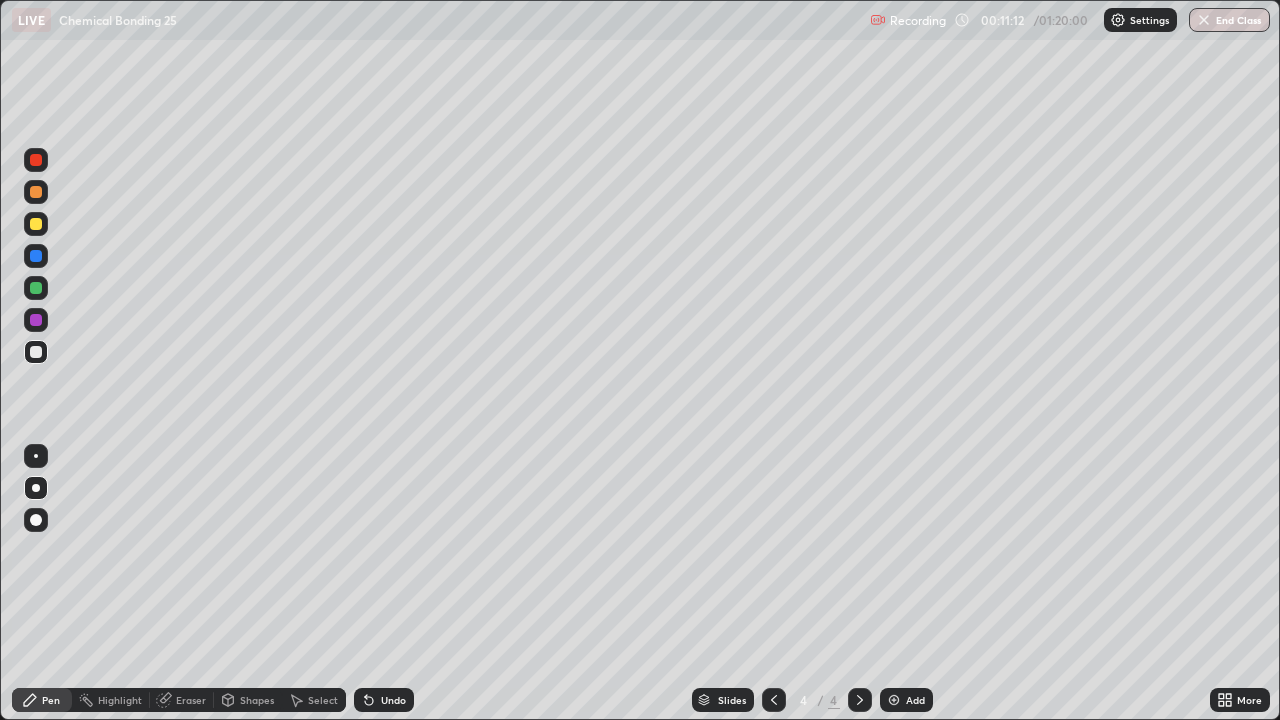 click at bounding box center (774, 700) 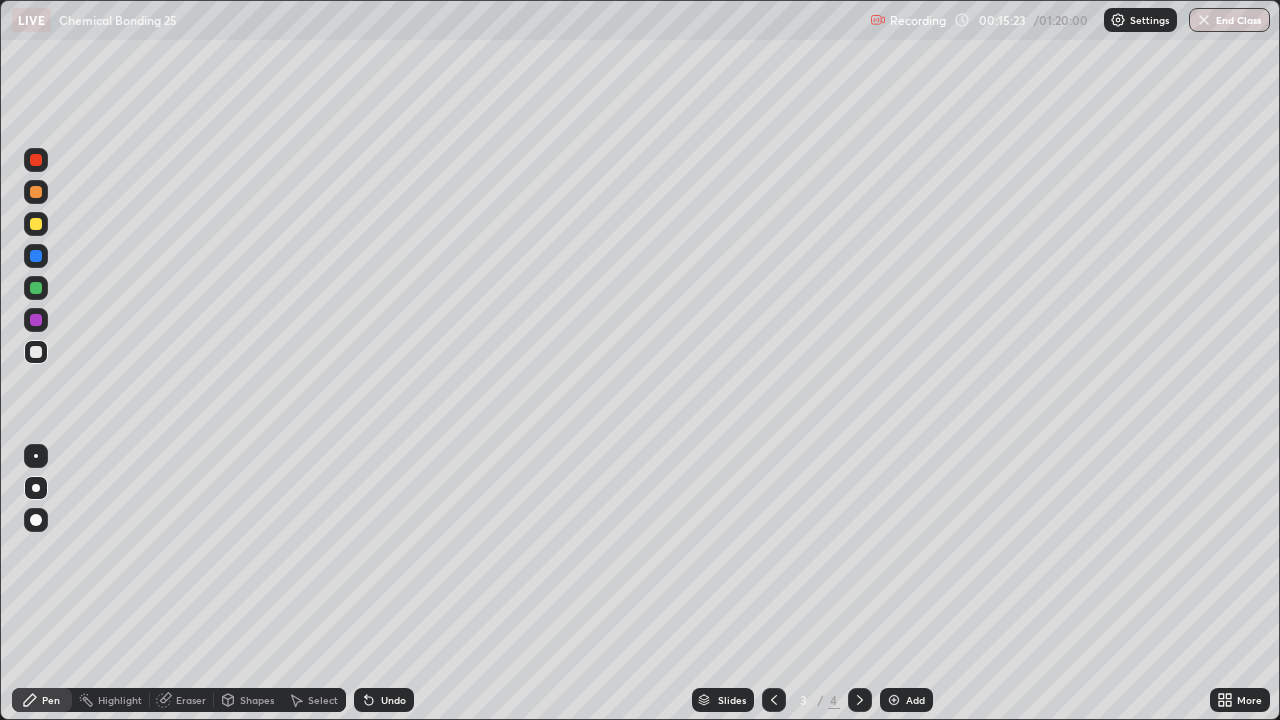 click at bounding box center [860, 700] 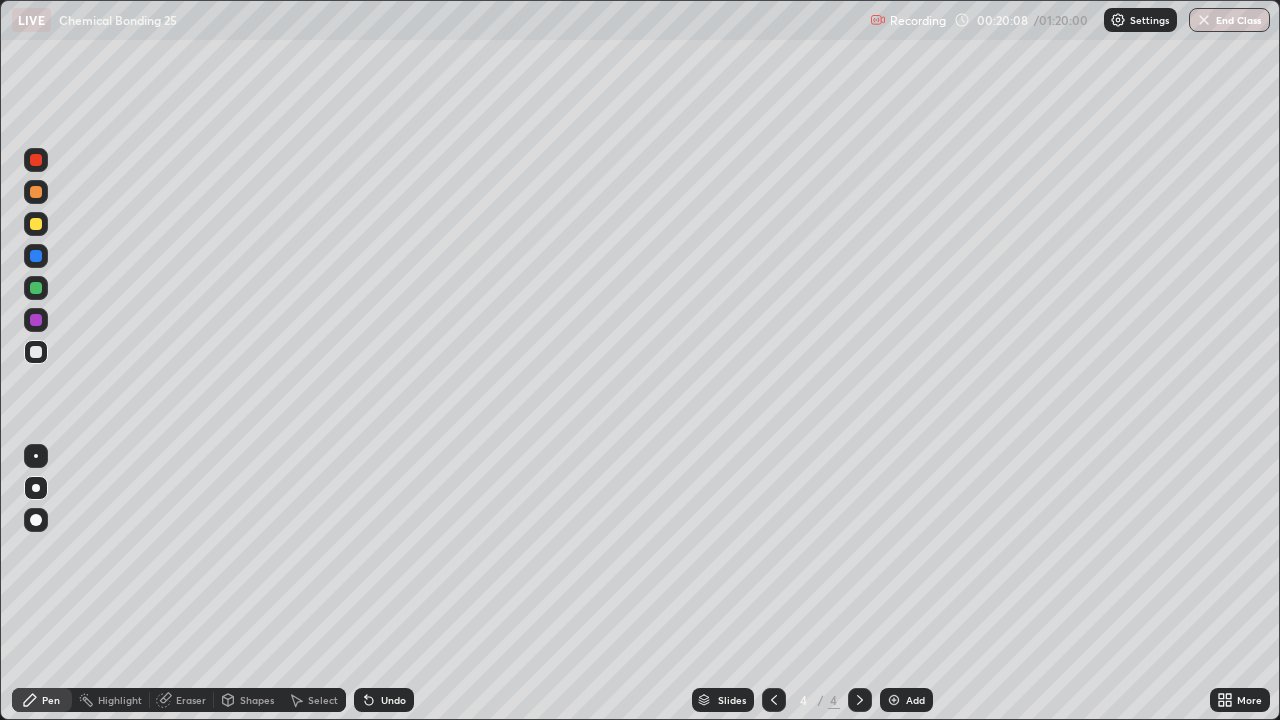 click on "Add" at bounding box center [906, 700] 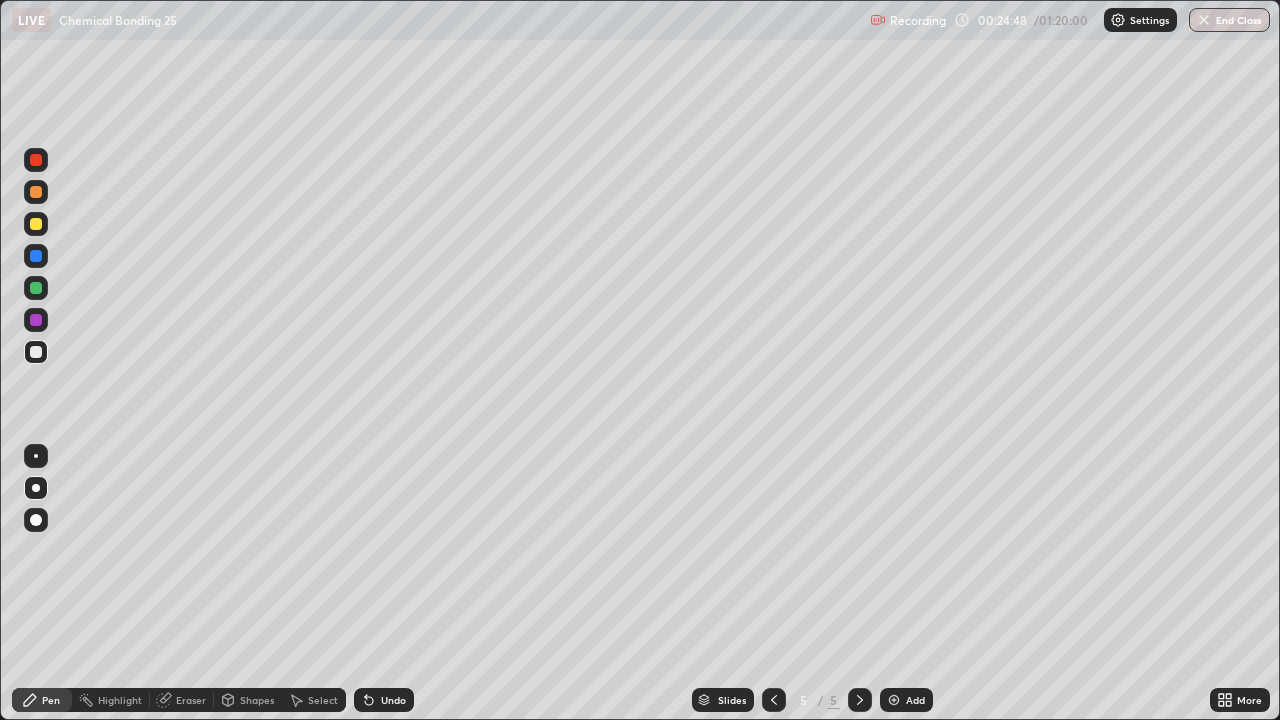 click at bounding box center (894, 700) 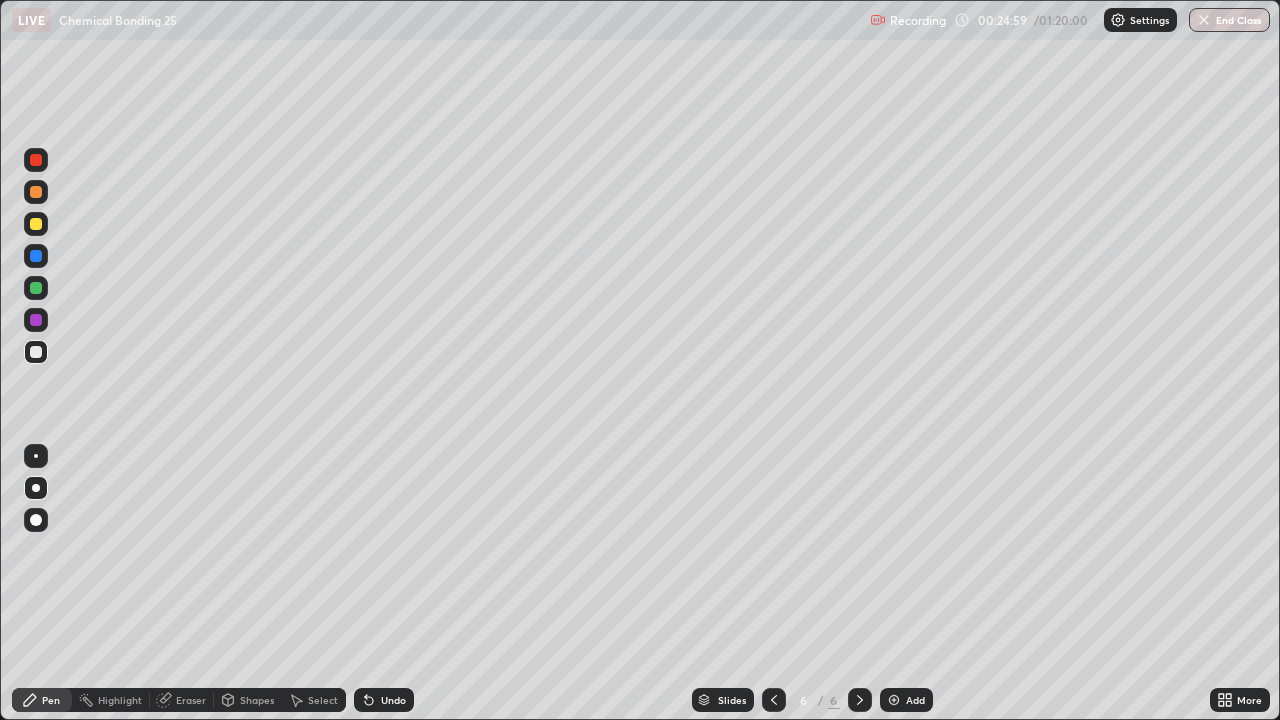 click on "Eraser" at bounding box center (182, 700) 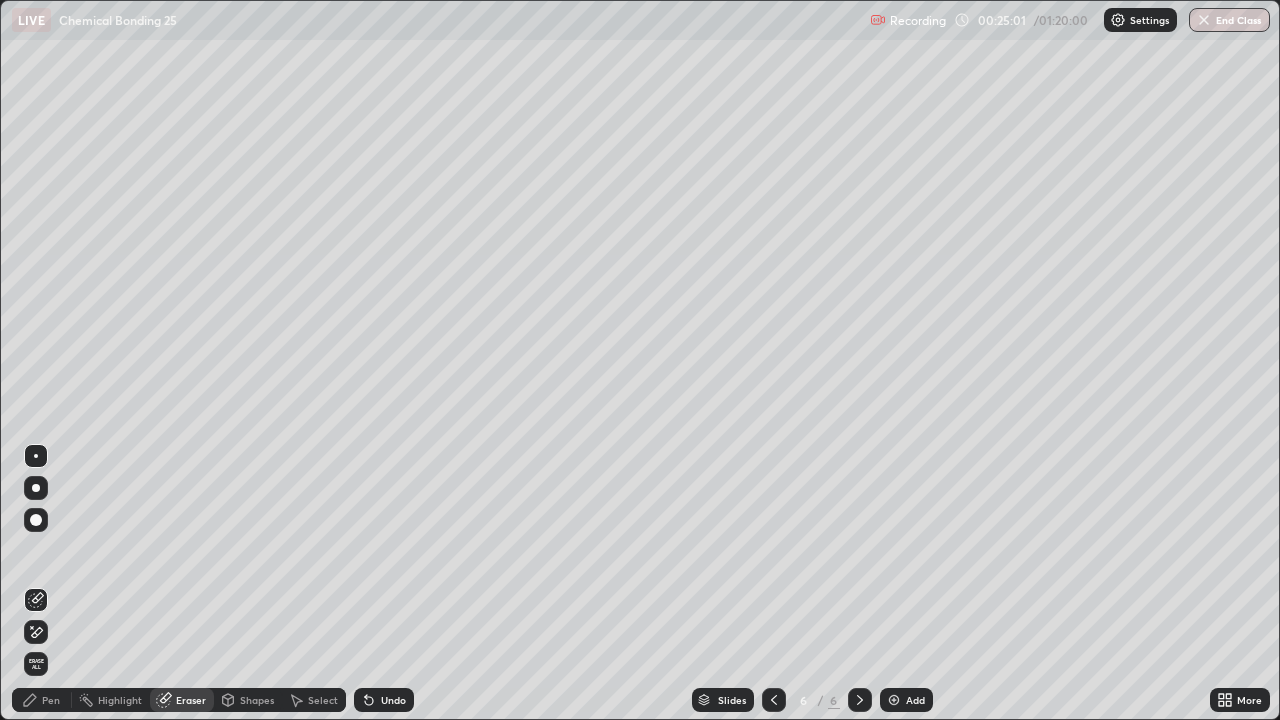 click on "Pen" at bounding box center (51, 700) 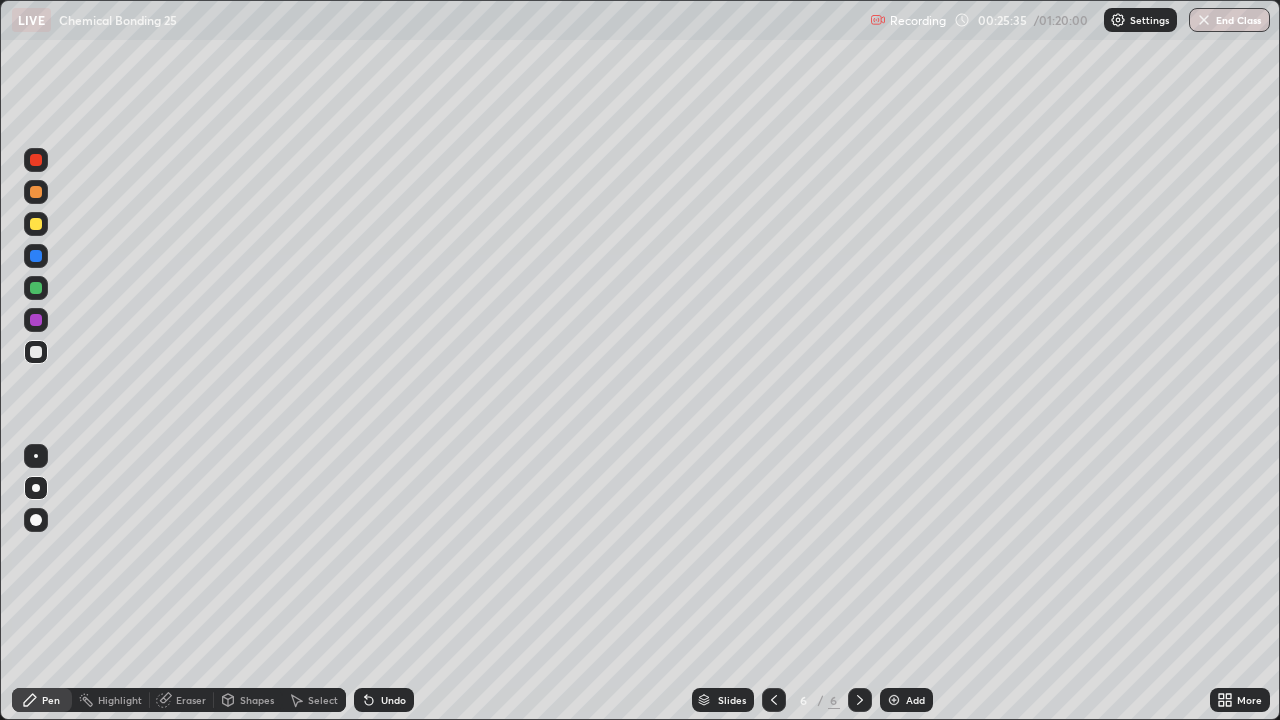 click 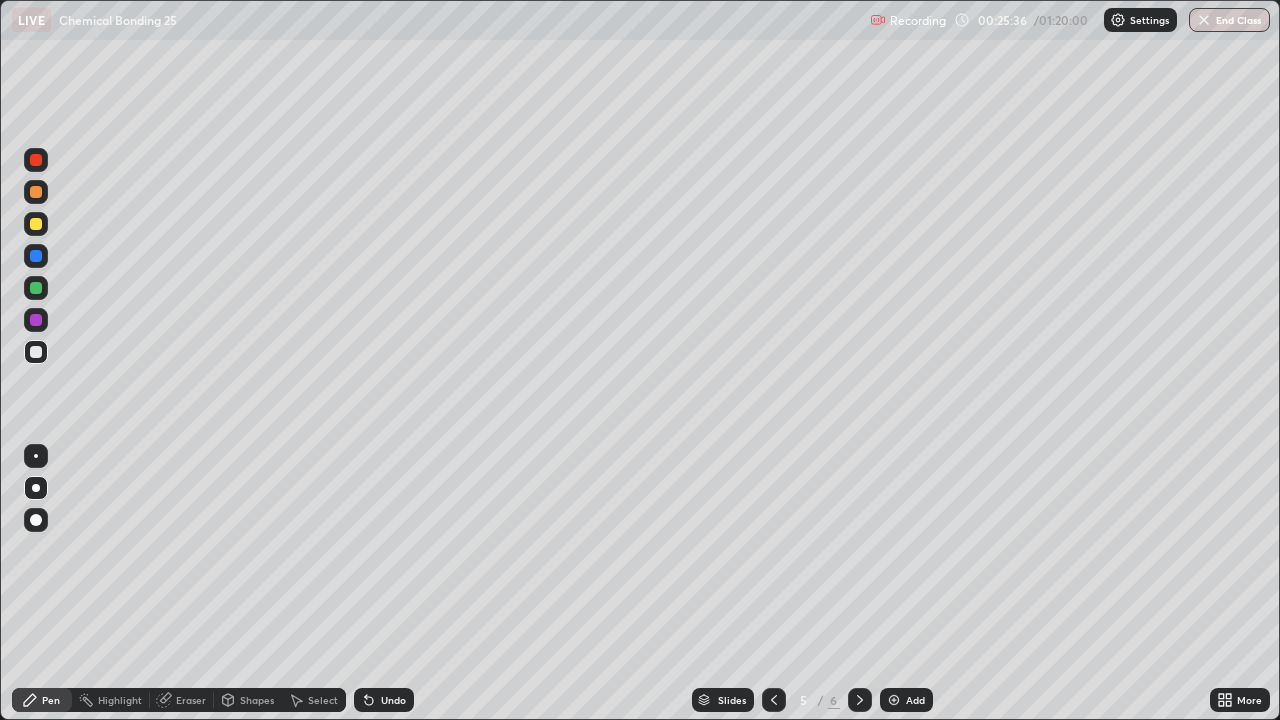 click 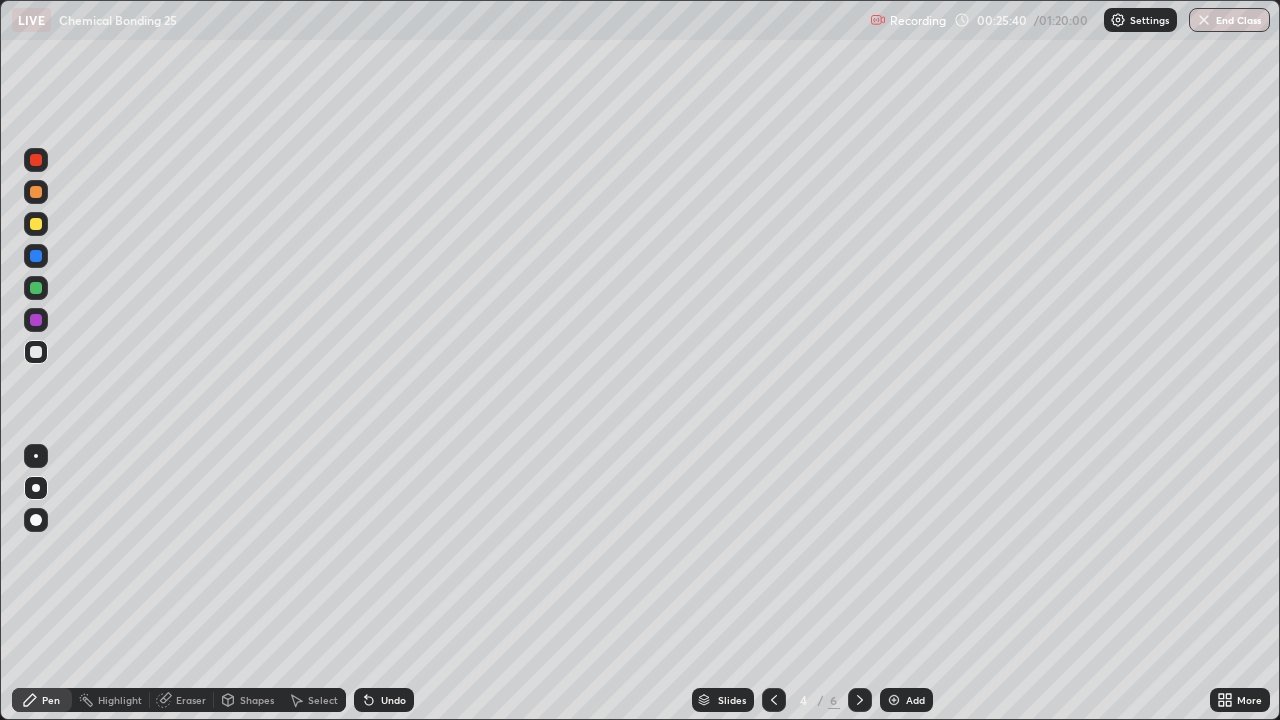 click 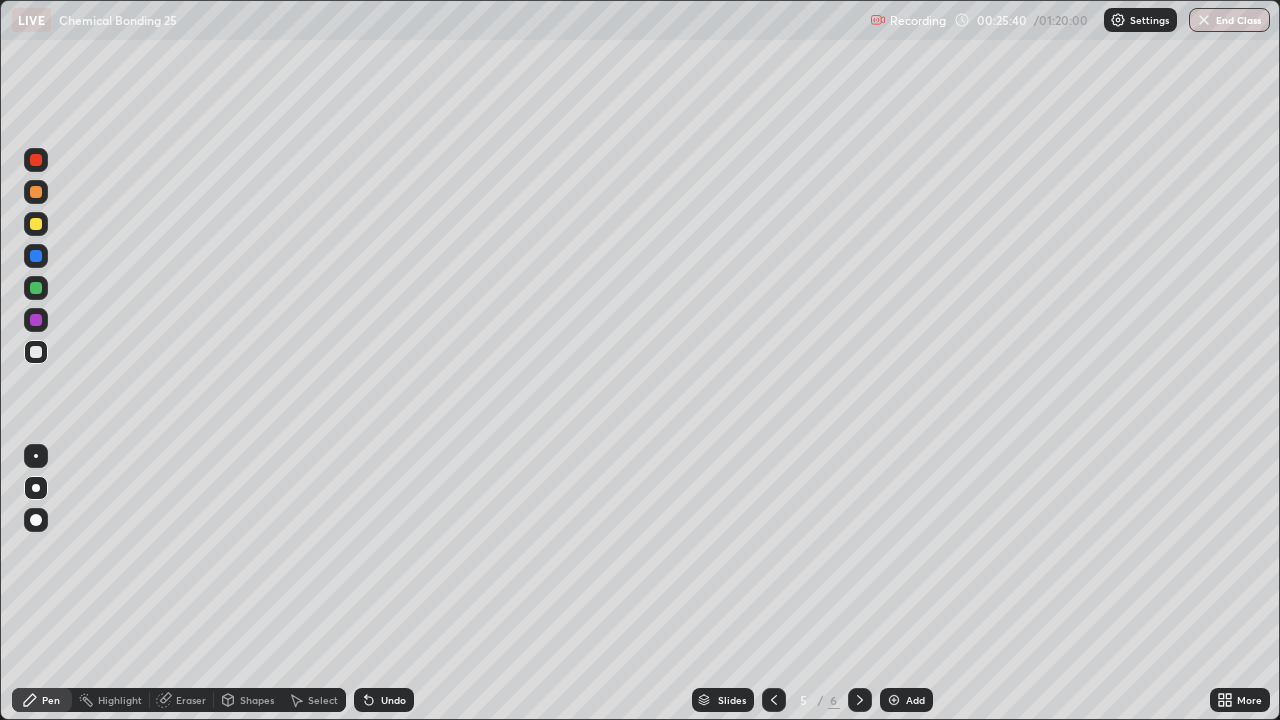 click 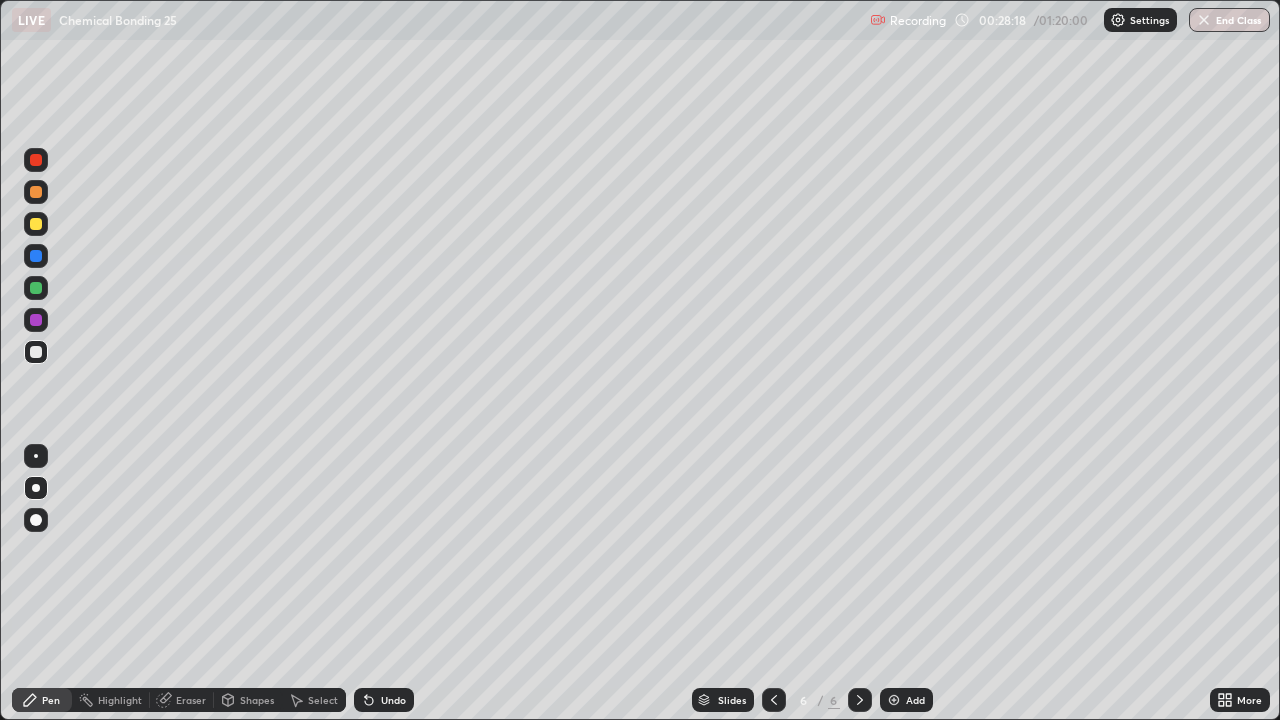 click 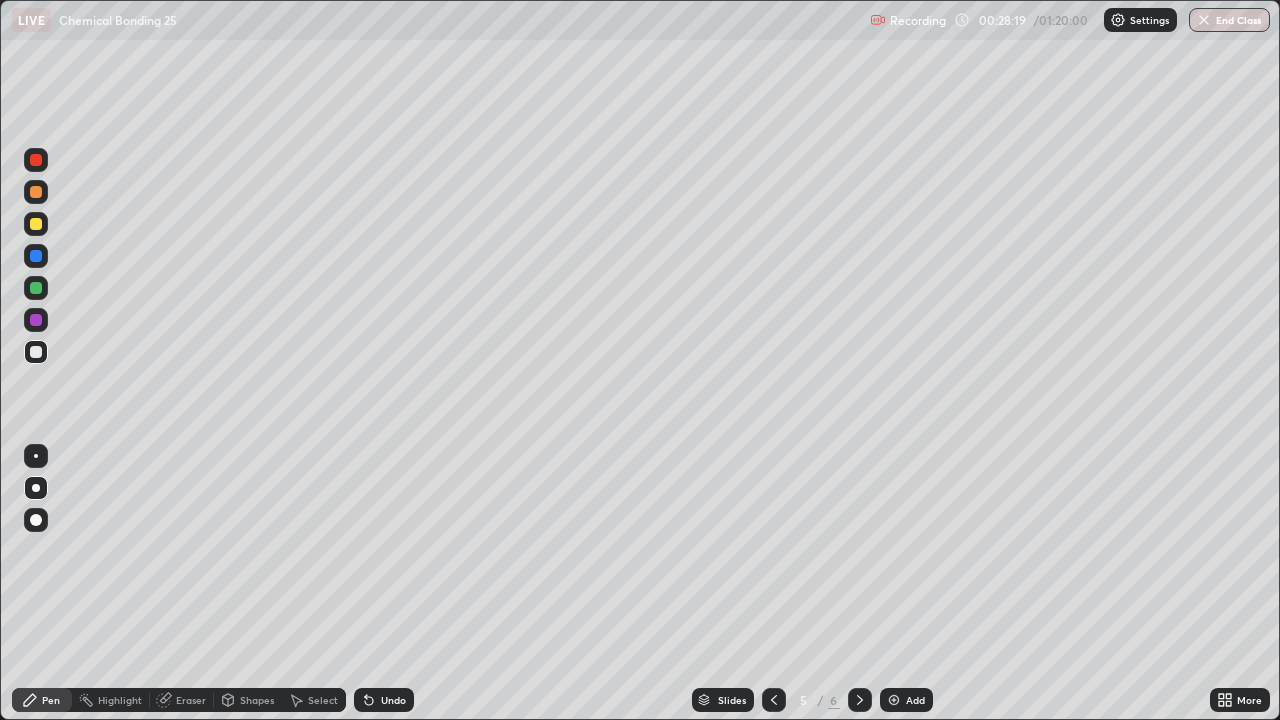 click 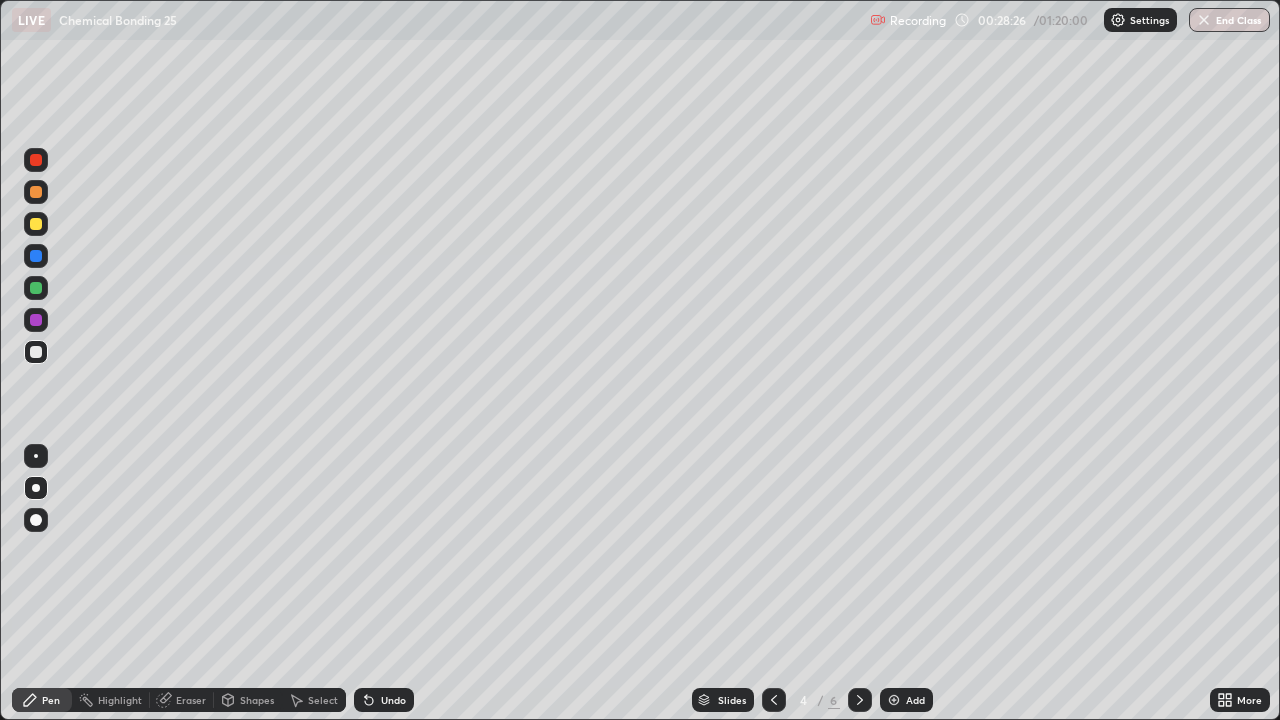 click 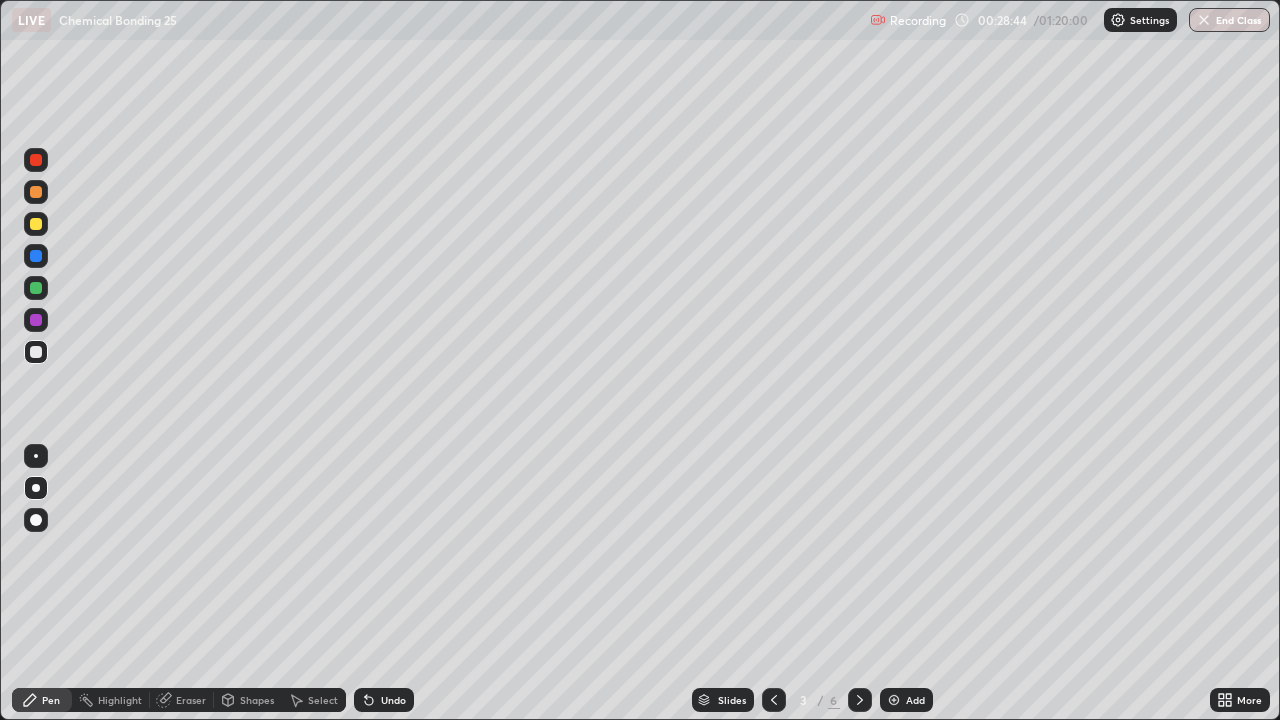 click 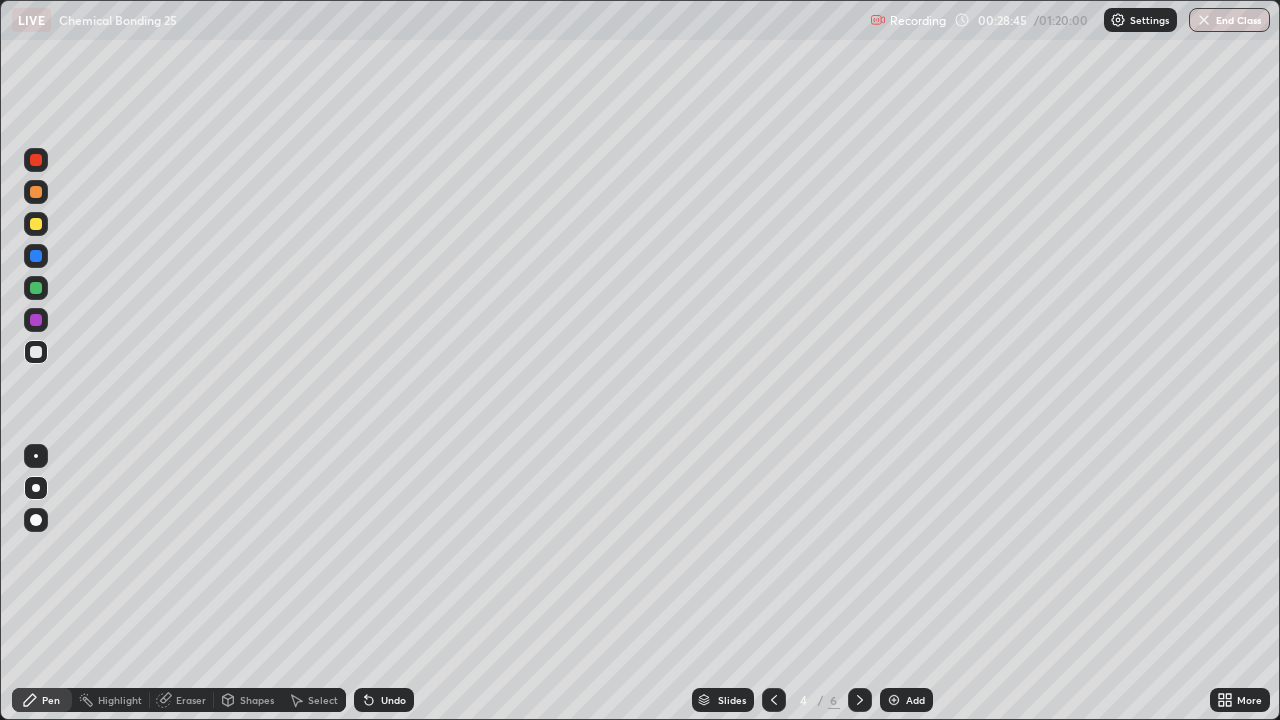 click 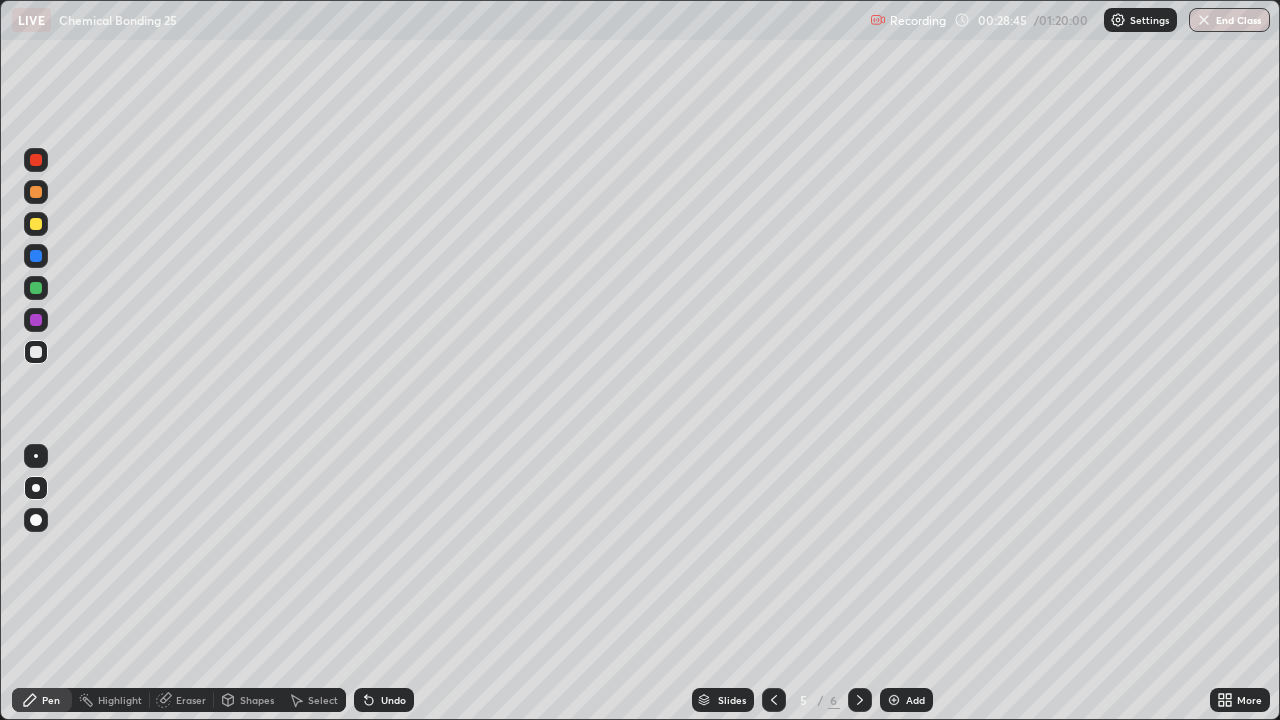 click 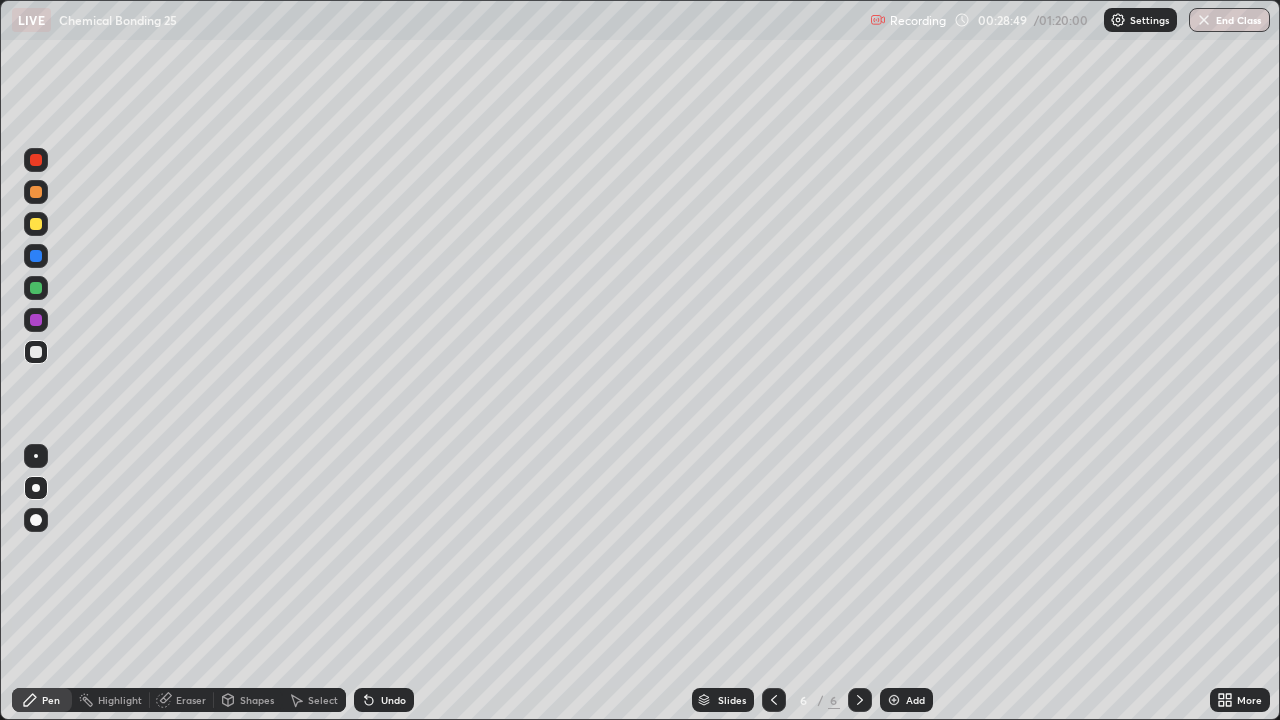 click 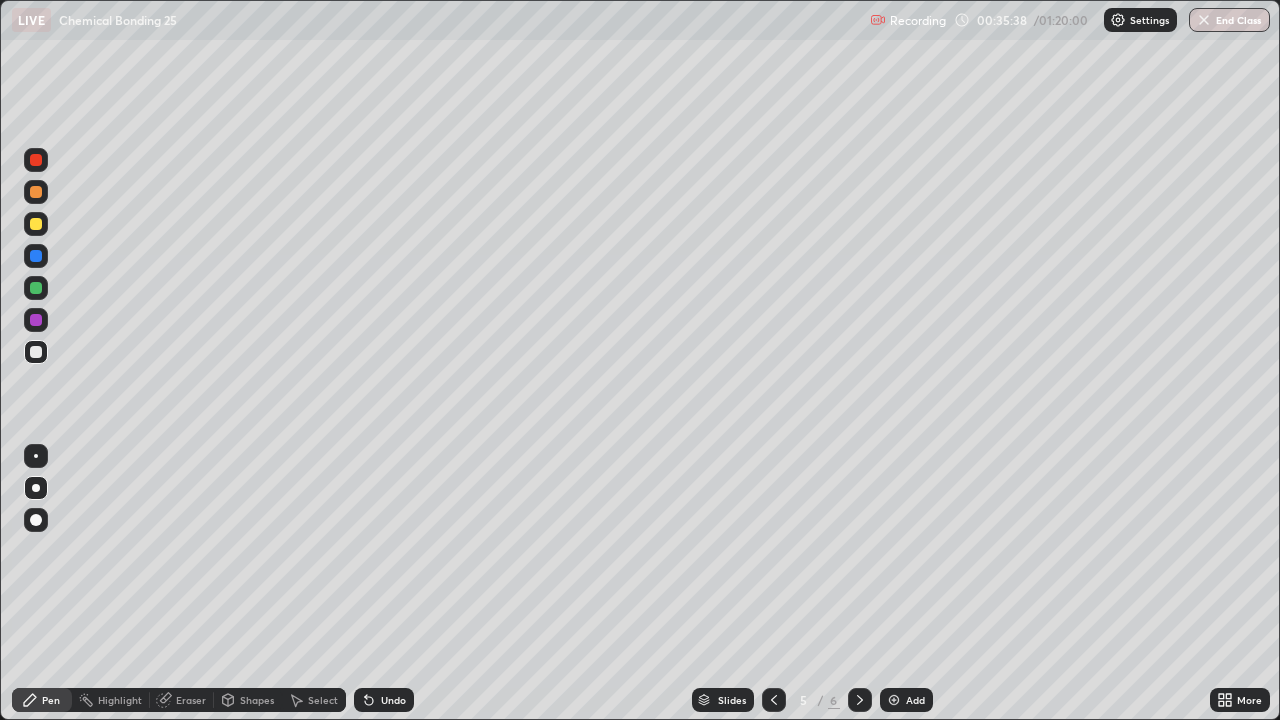 click 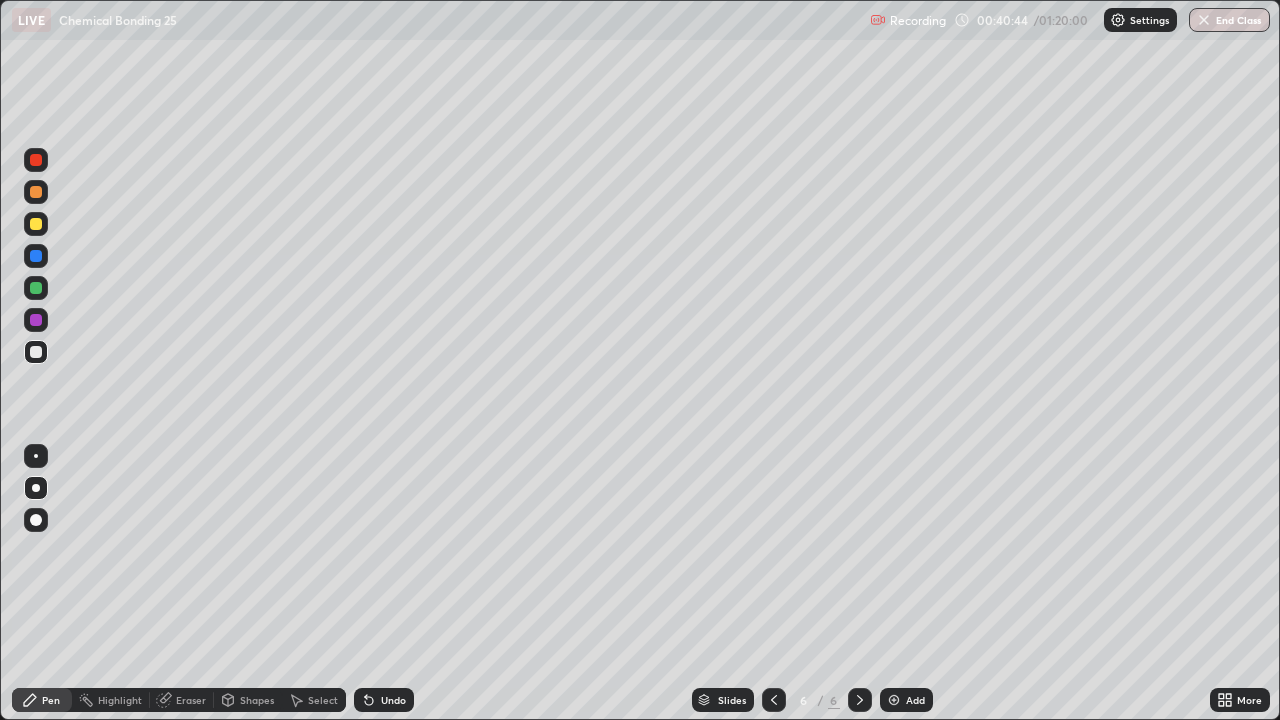 click on "Slides 6 / 6 Add" at bounding box center [812, 700] 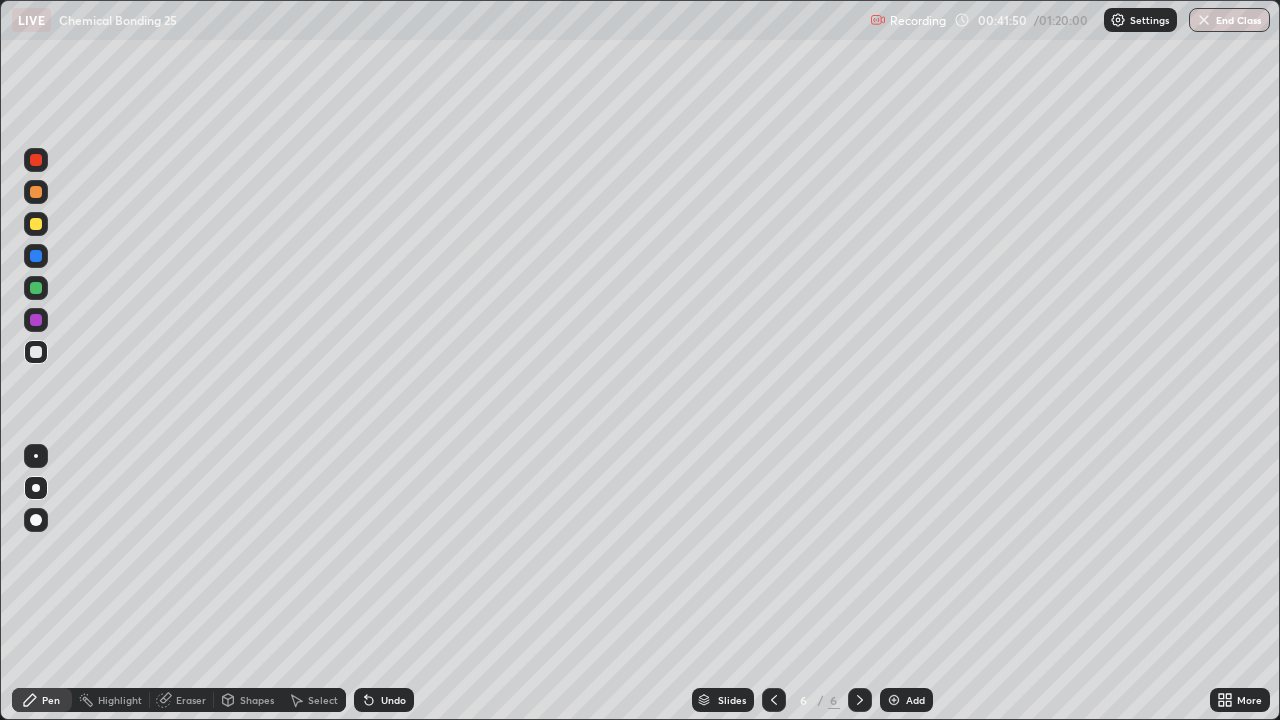 click at bounding box center (894, 700) 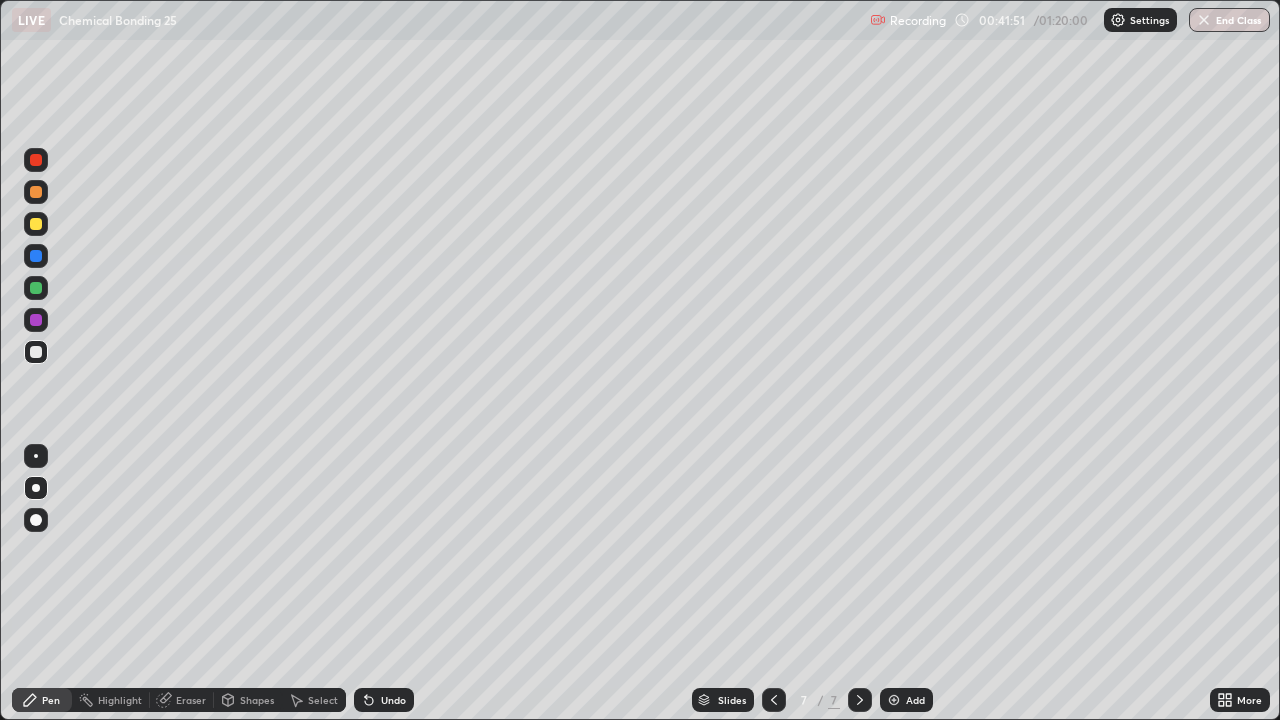 click at bounding box center (36, 224) 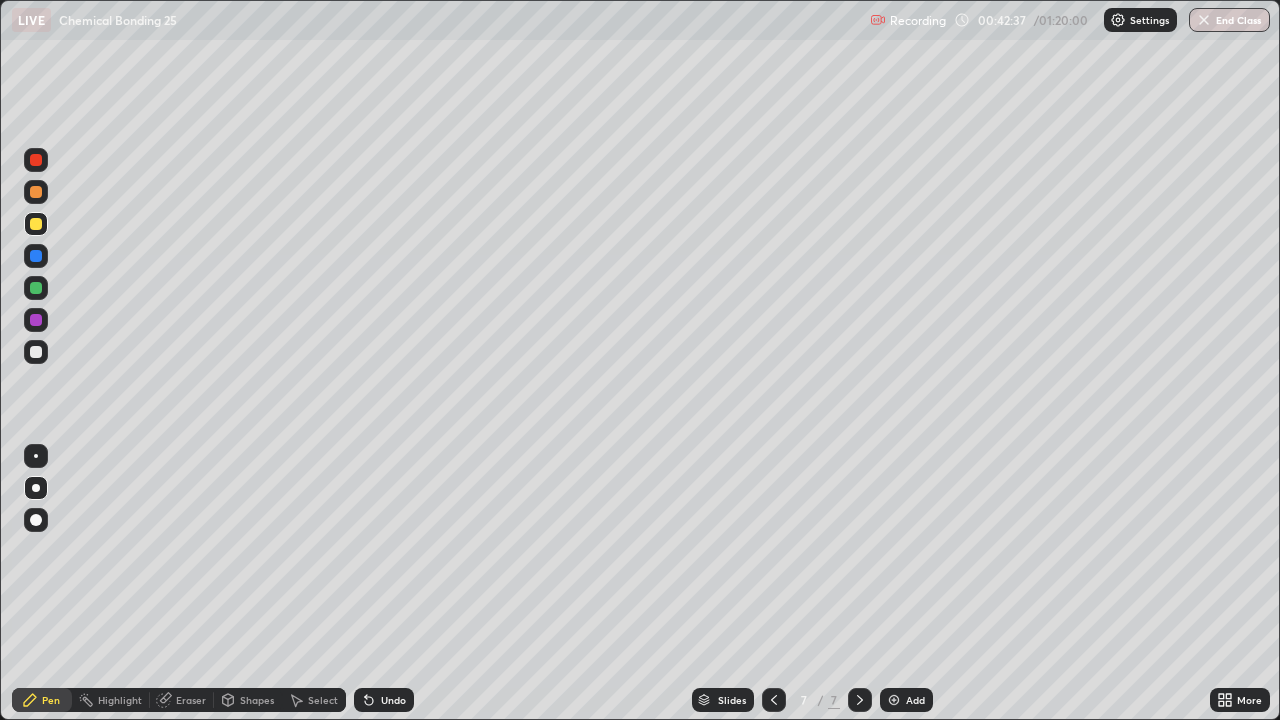 click at bounding box center (36, 352) 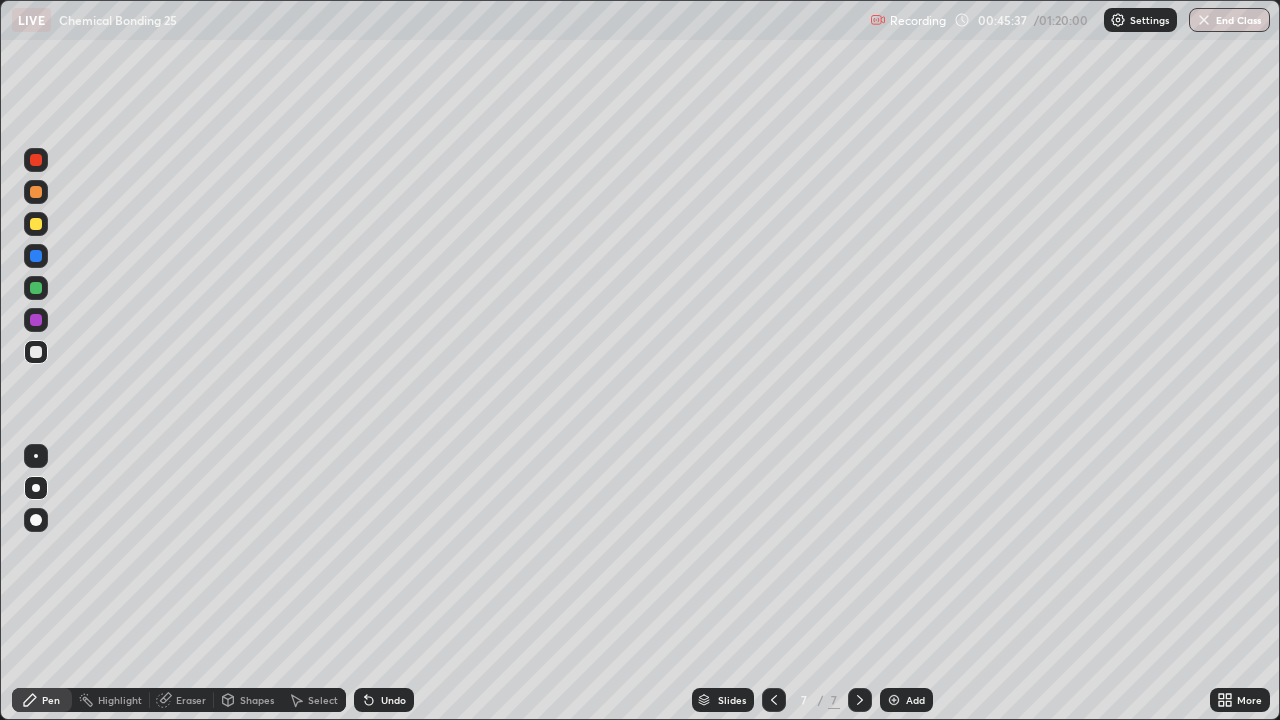 click on "Eraser" at bounding box center [182, 700] 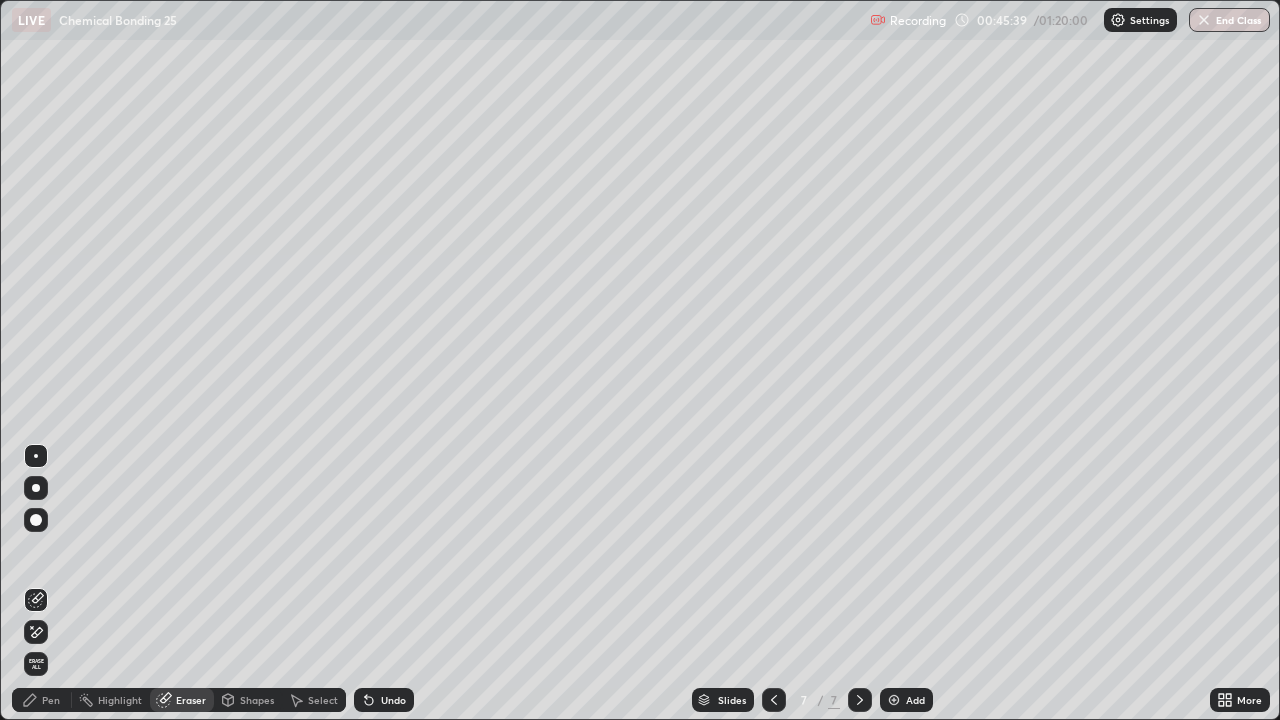 click on "Pen" at bounding box center [51, 700] 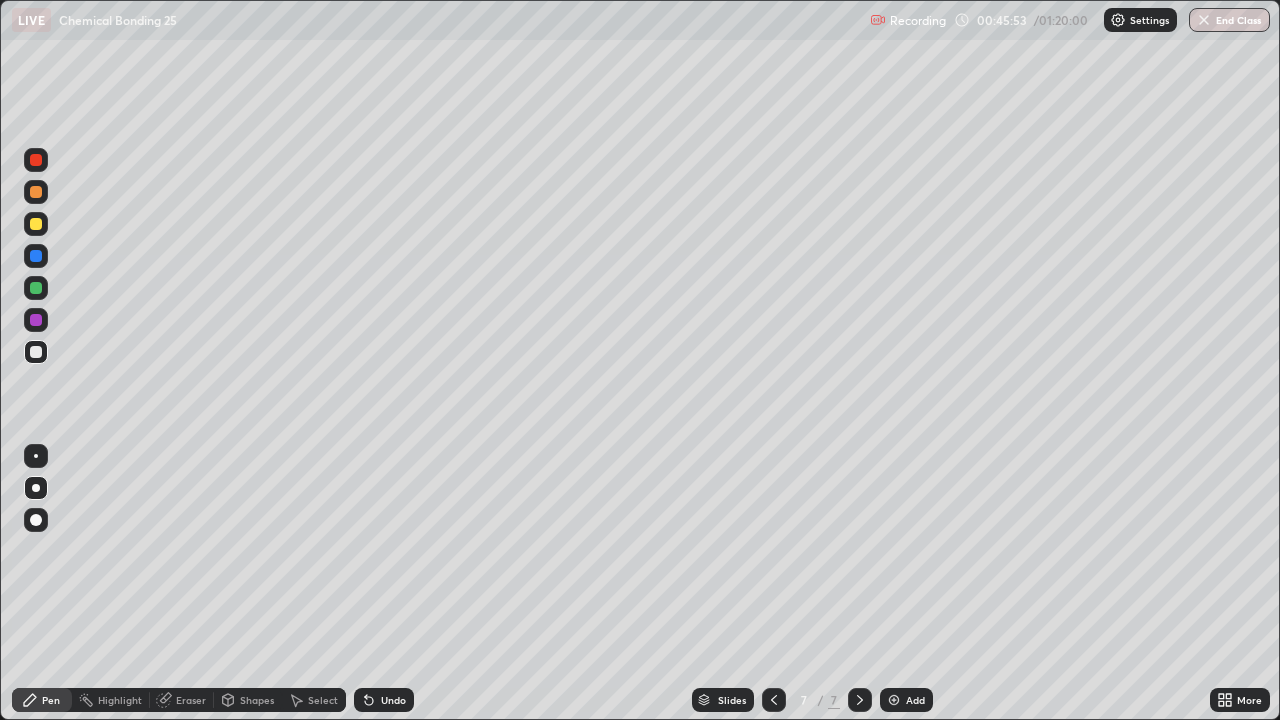 click at bounding box center [36, 224] 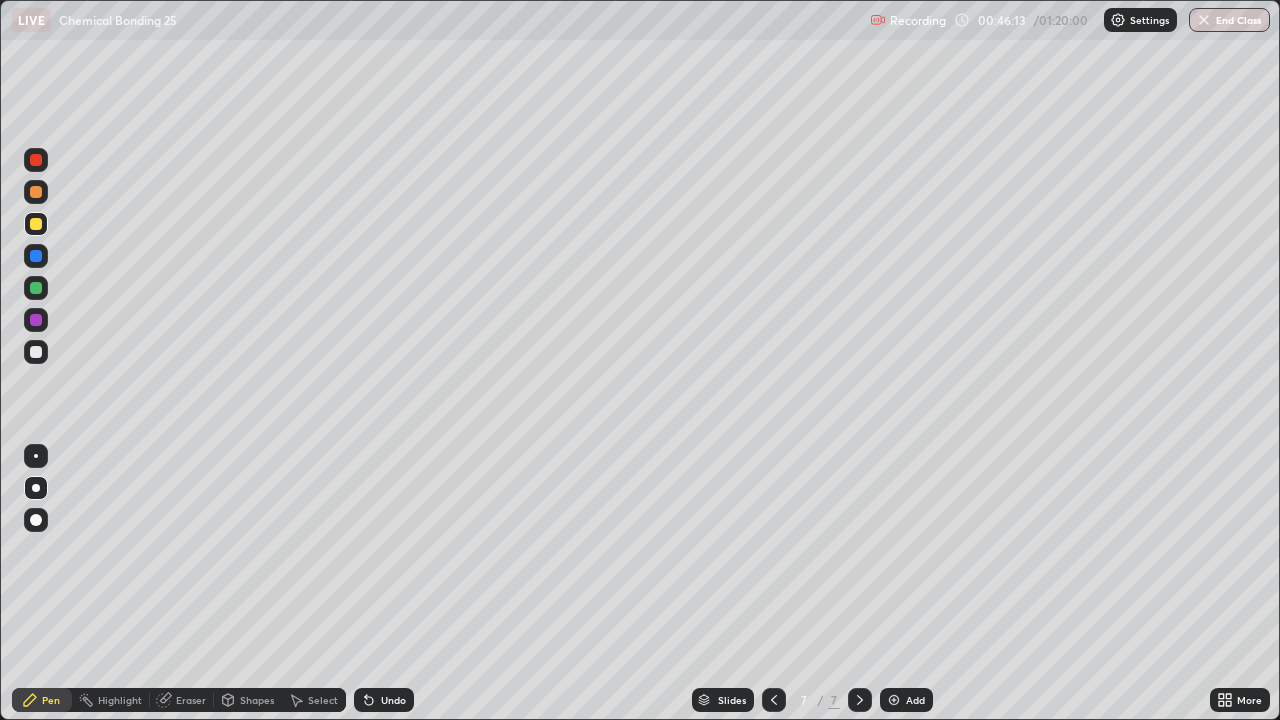 click at bounding box center [36, 352] 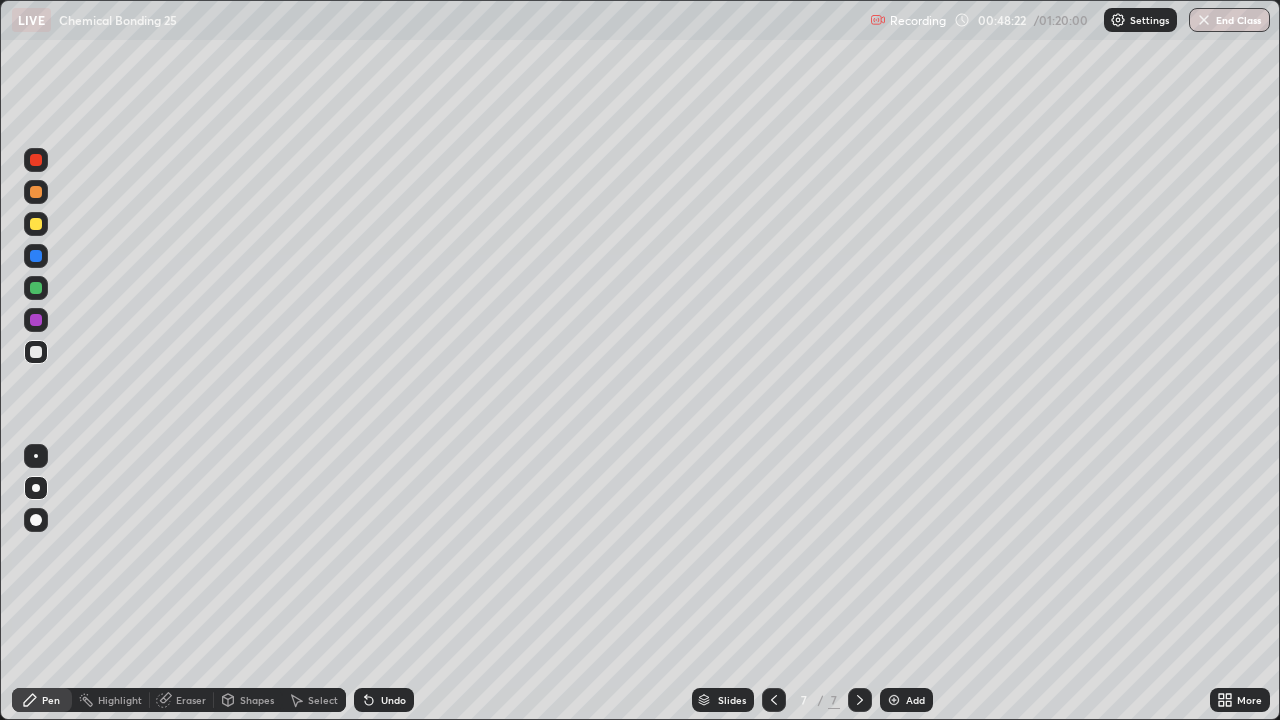 click at bounding box center (894, 700) 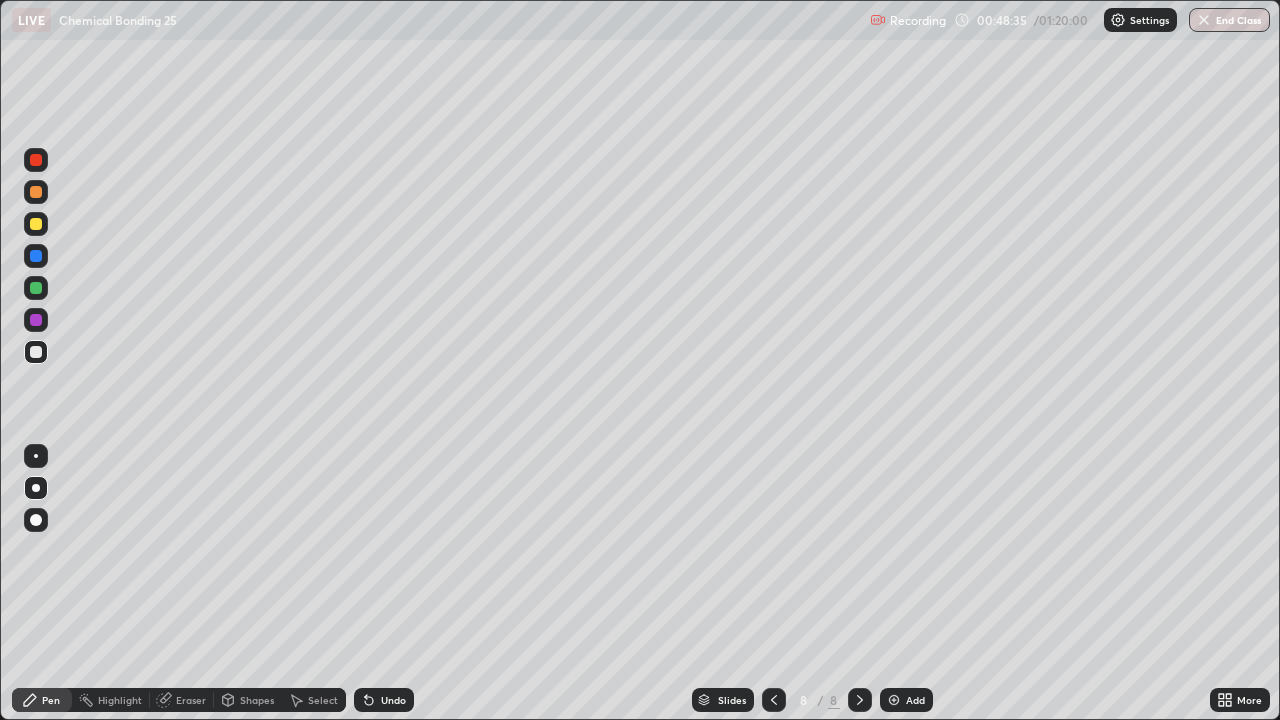 click 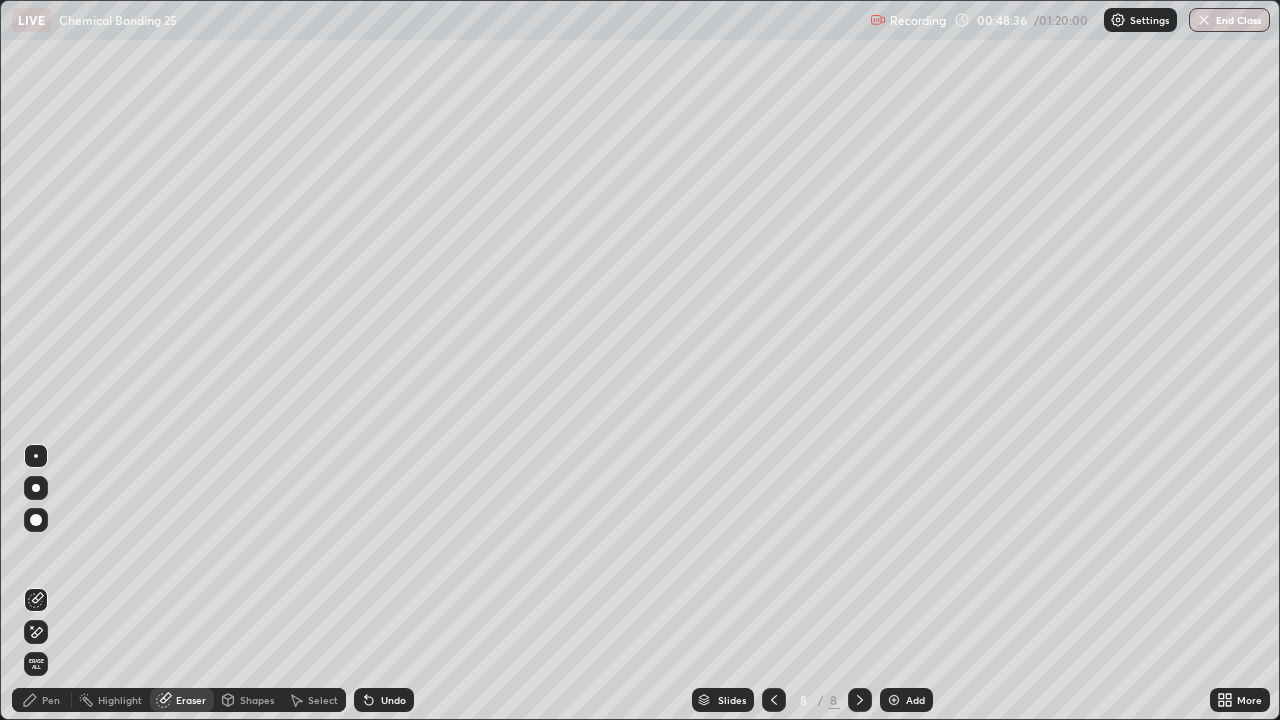 click on "Pen" at bounding box center (42, 700) 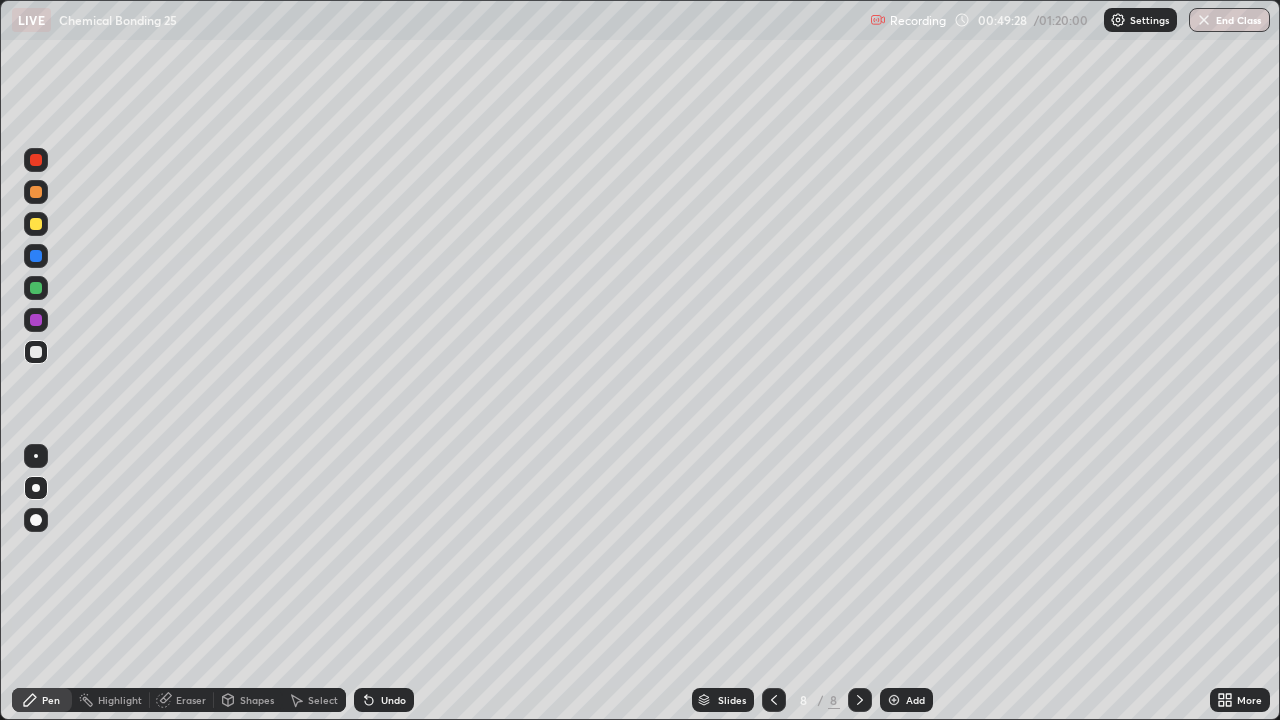 click on "Eraser" at bounding box center [191, 700] 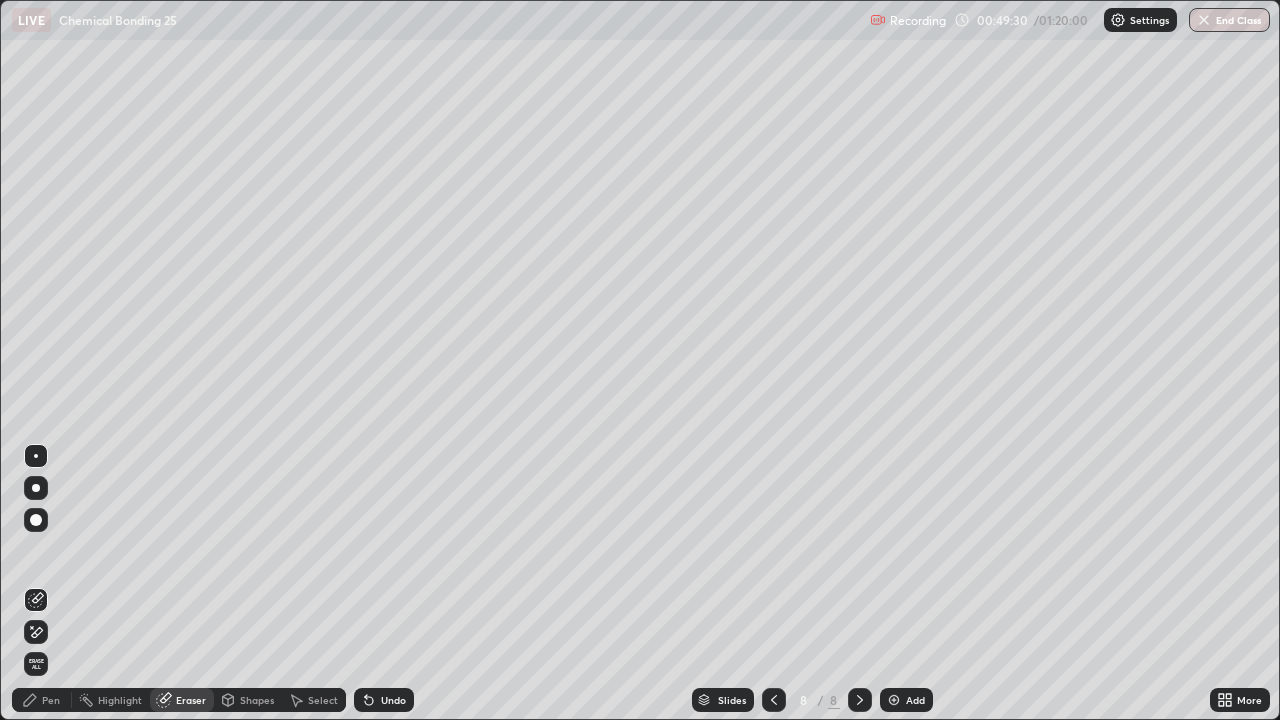 click on "Pen" at bounding box center [42, 700] 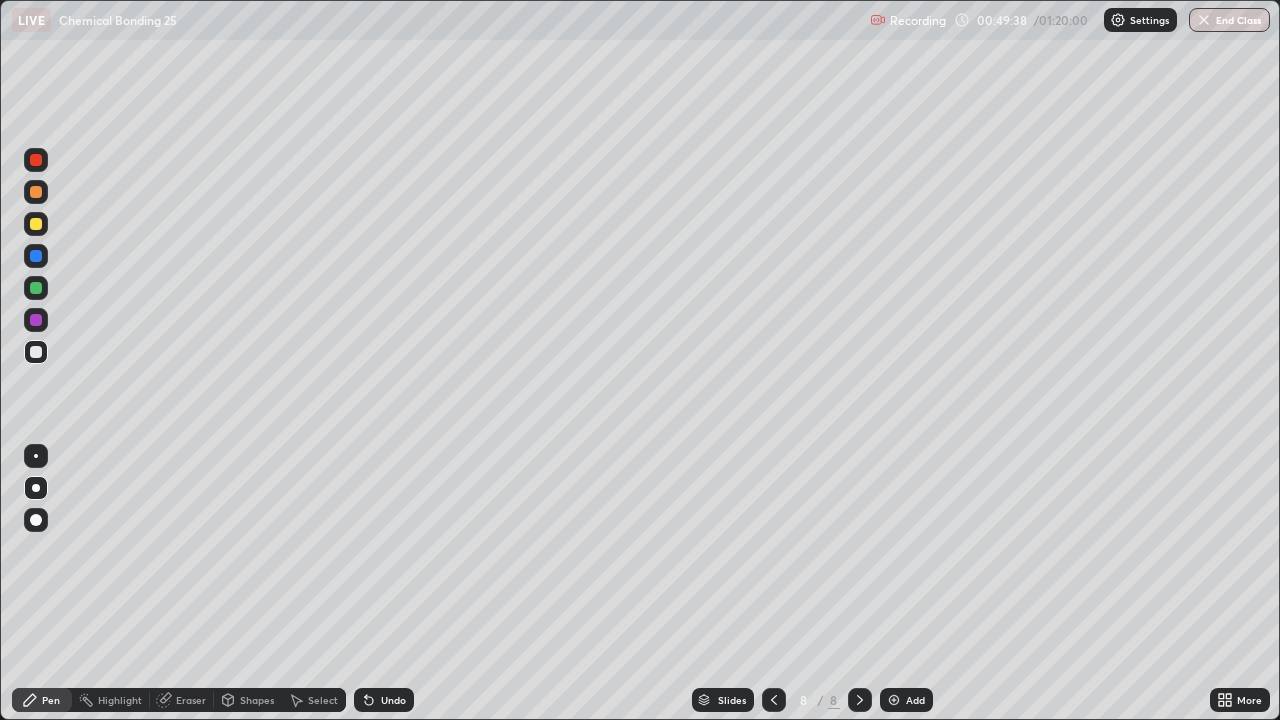 click 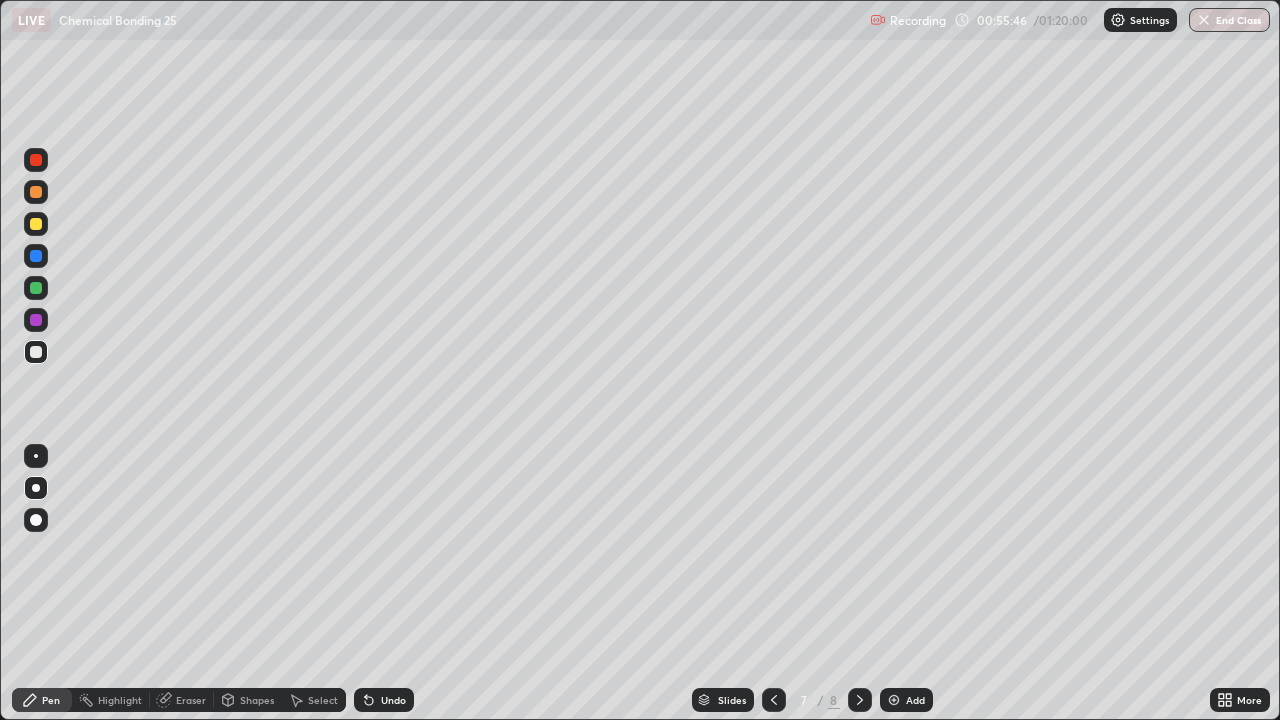 click 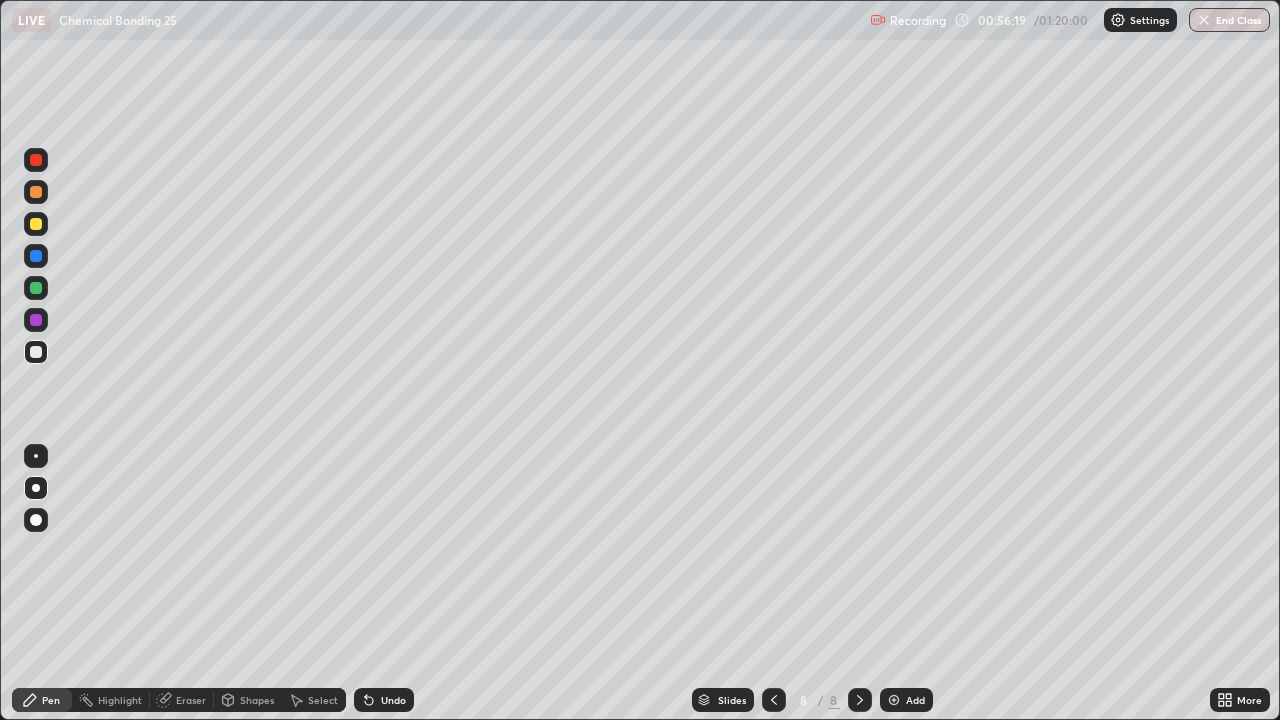 click on "Eraser" at bounding box center [191, 700] 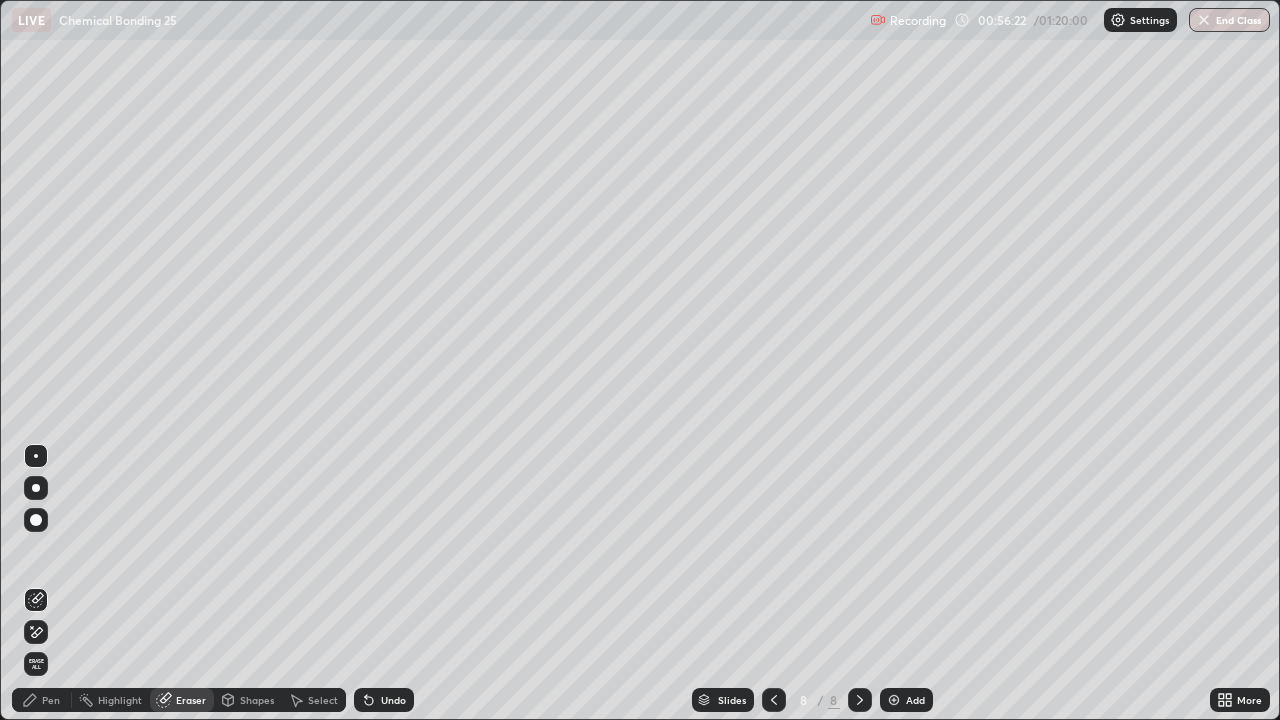 click on "Pen" at bounding box center [42, 700] 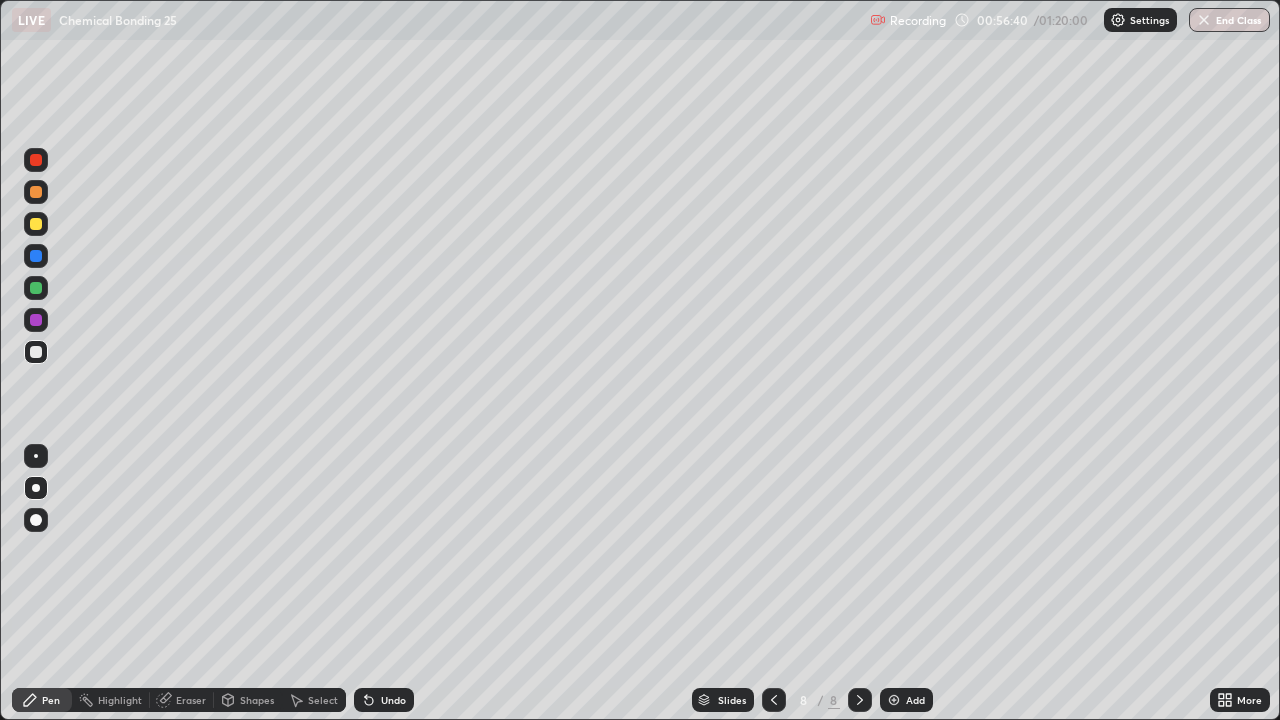 click on "Eraser" at bounding box center (191, 700) 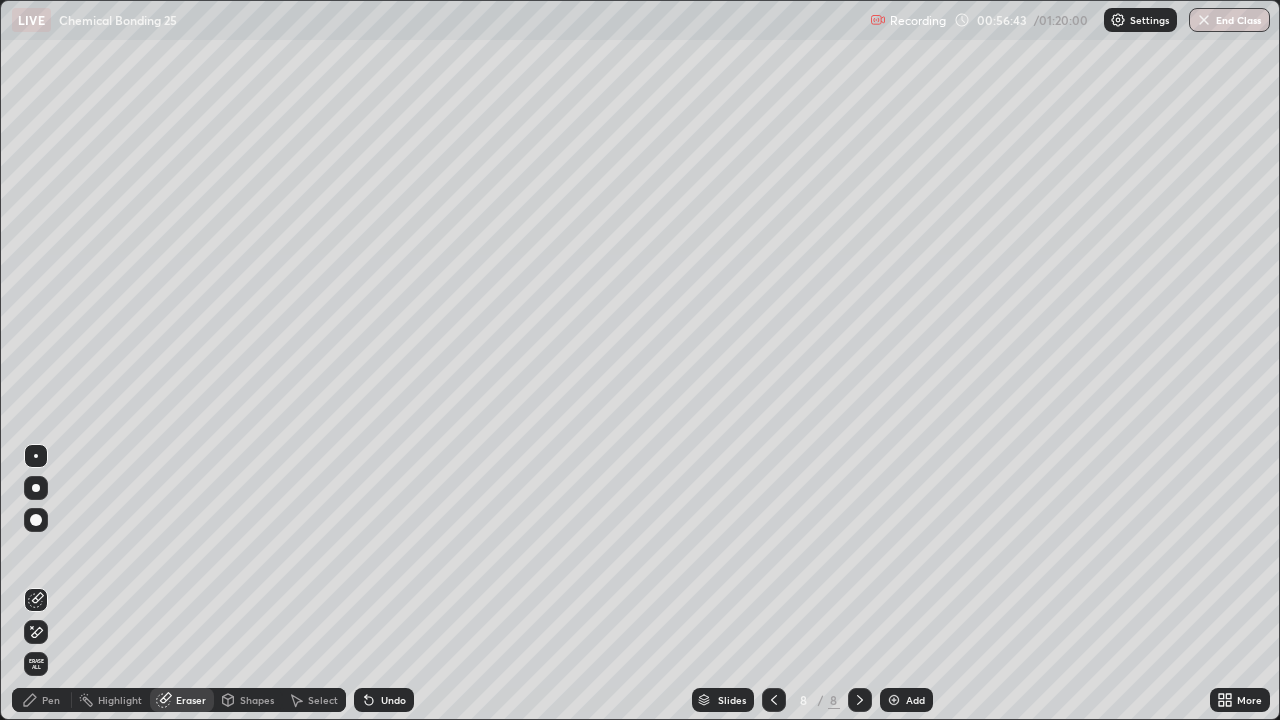 click on "Pen" at bounding box center [42, 700] 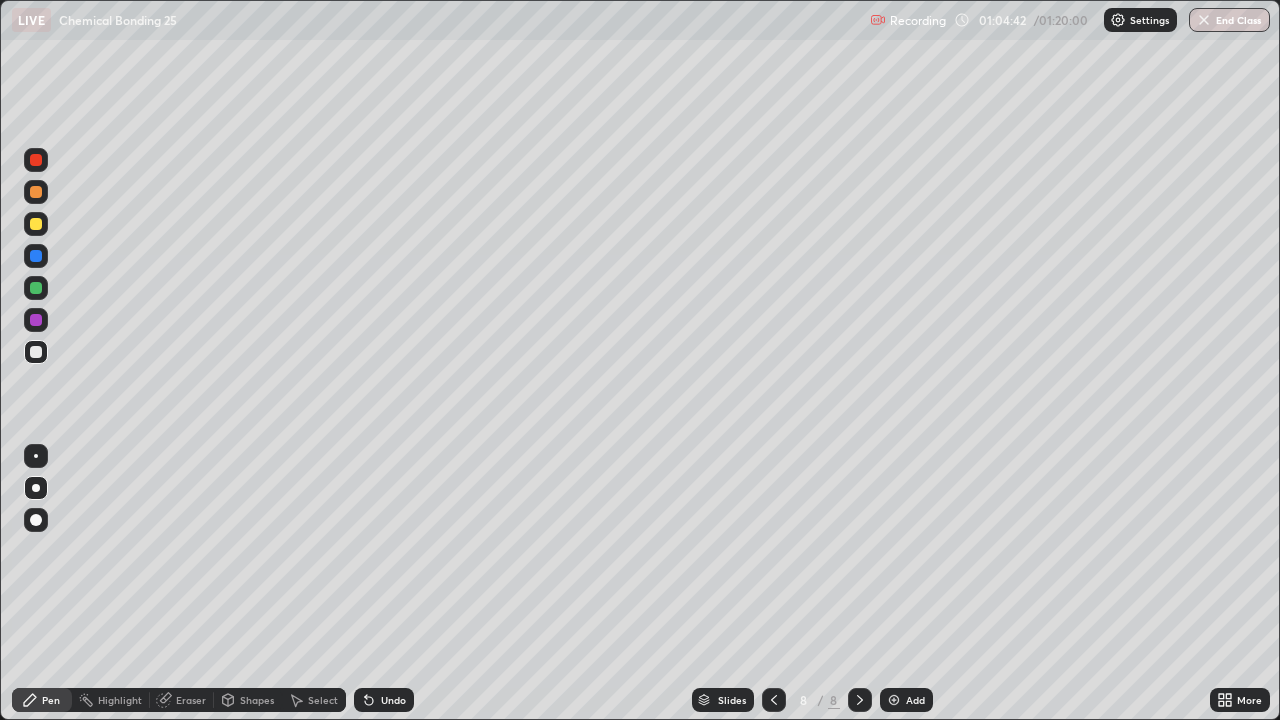 click at bounding box center (894, 700) 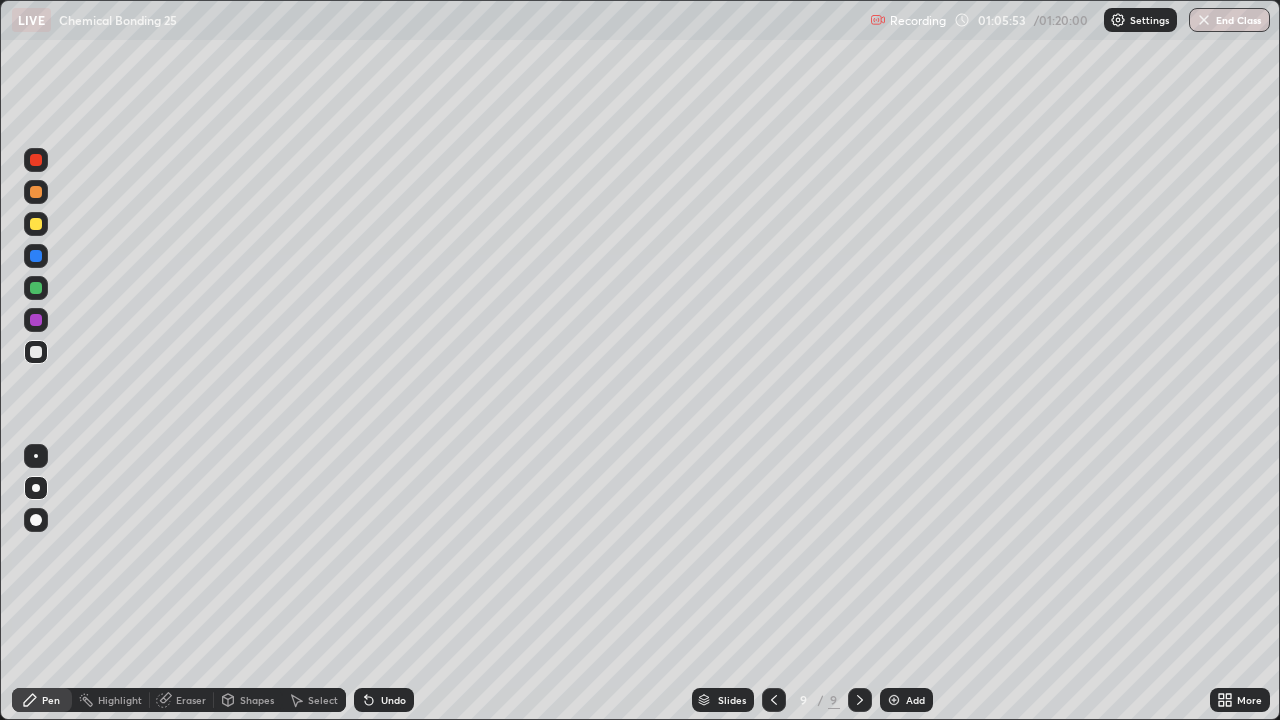 click on "Eraser" at bounding box center [191, 700] 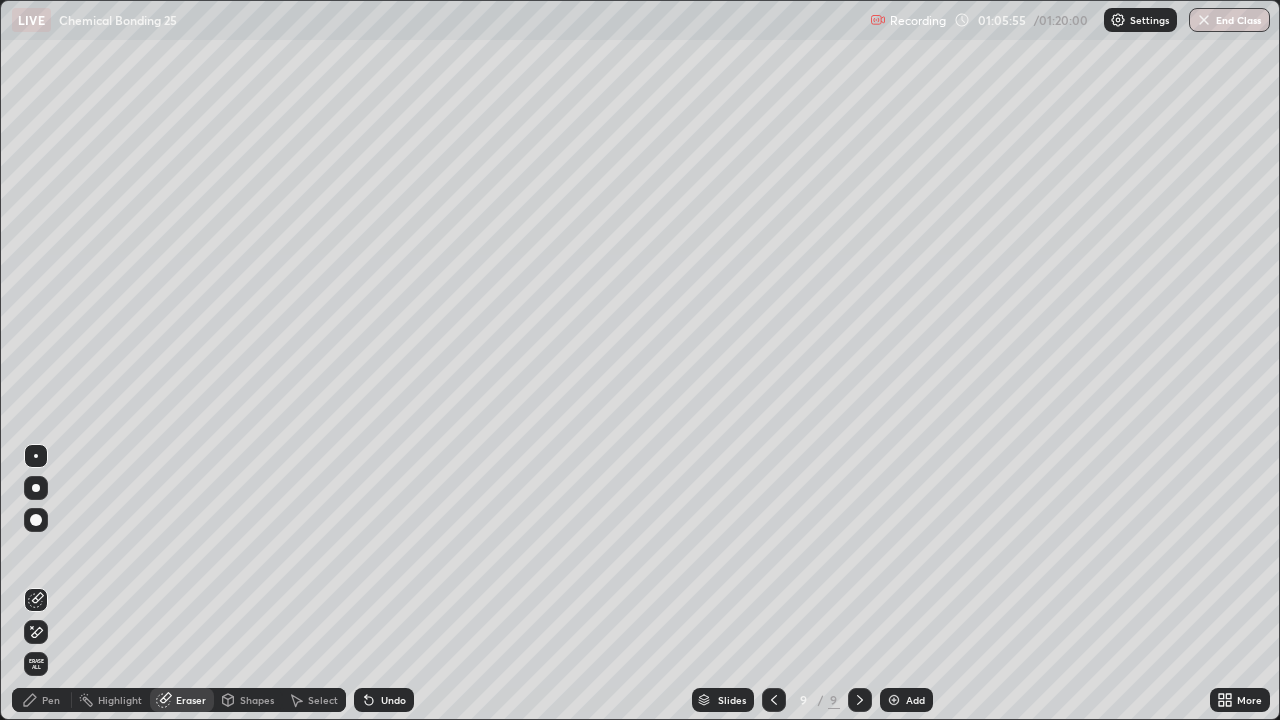 click 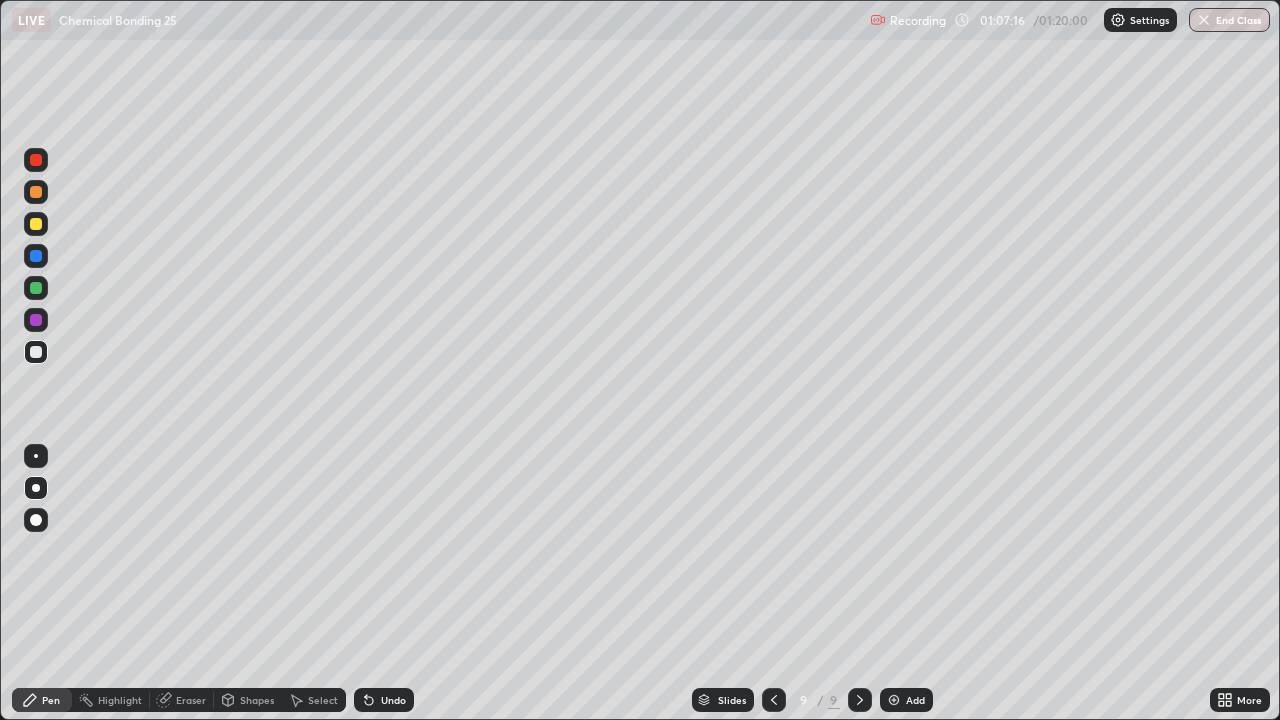 click at bounding box center (36, 224) 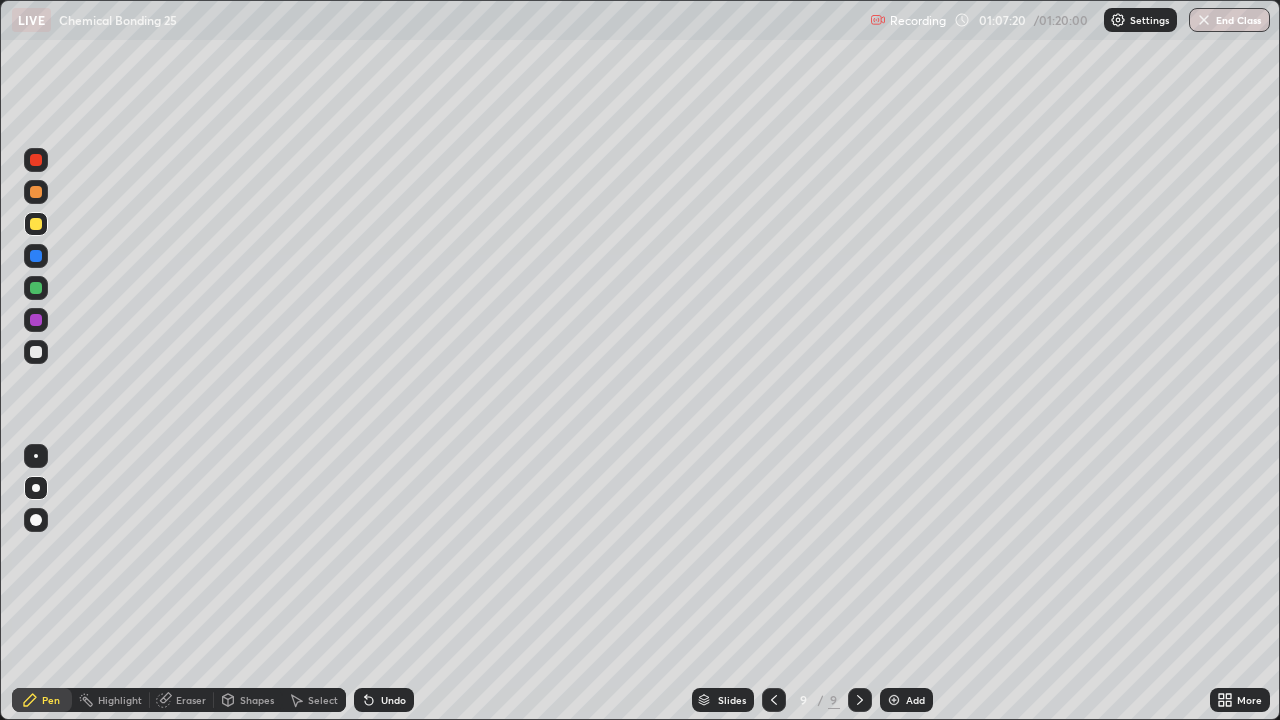 click on "Eraser" at bounding box center (191, 700) 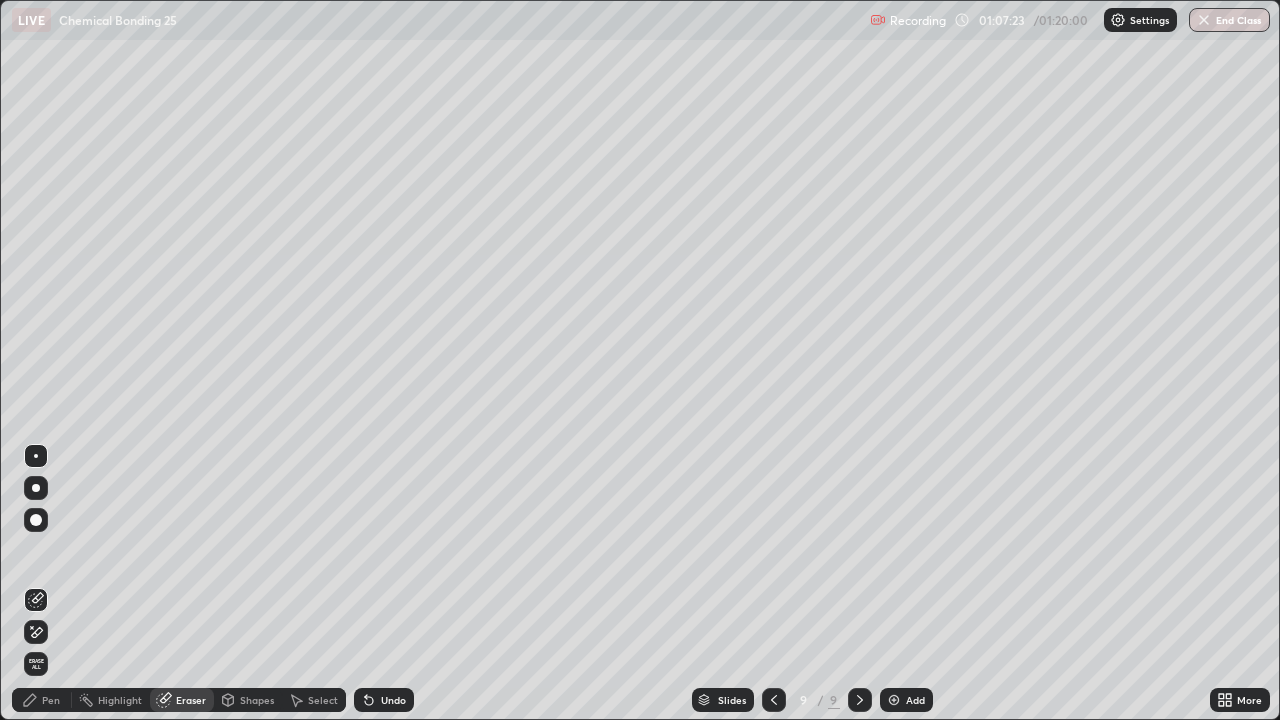 click on "Pen" at bounding box center [51, 700] 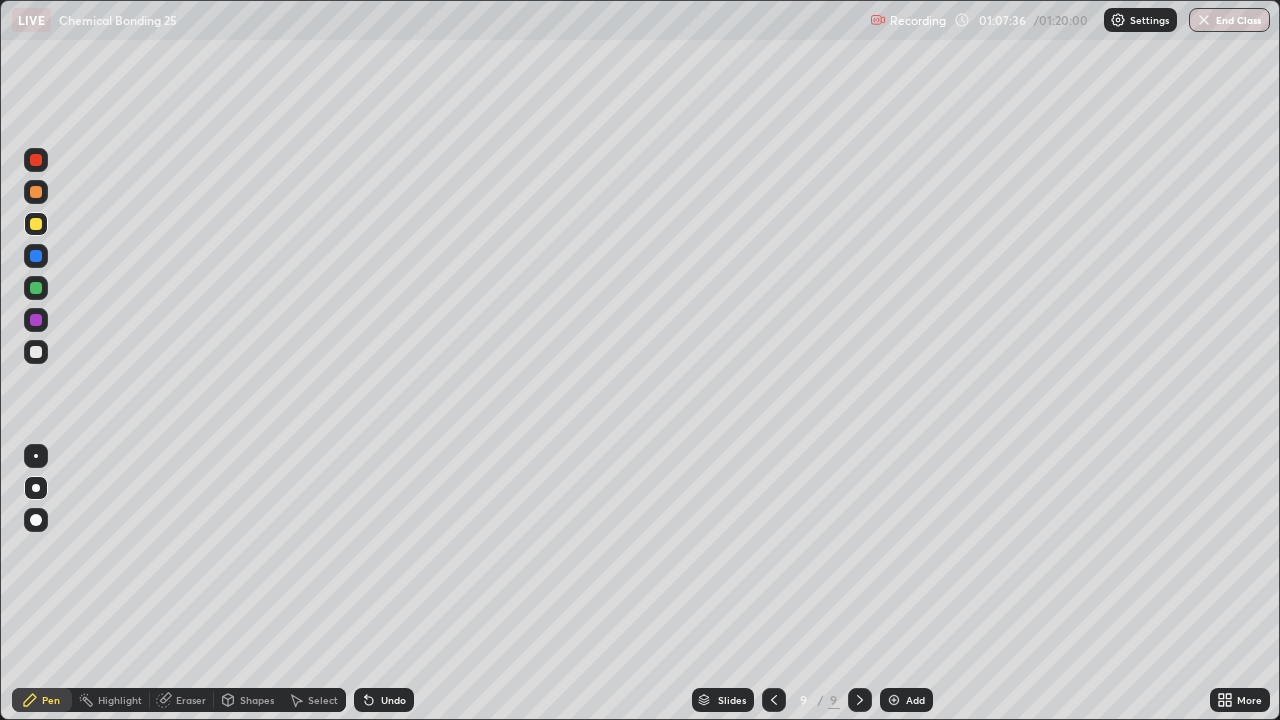 click at bounding box center [36, 352] 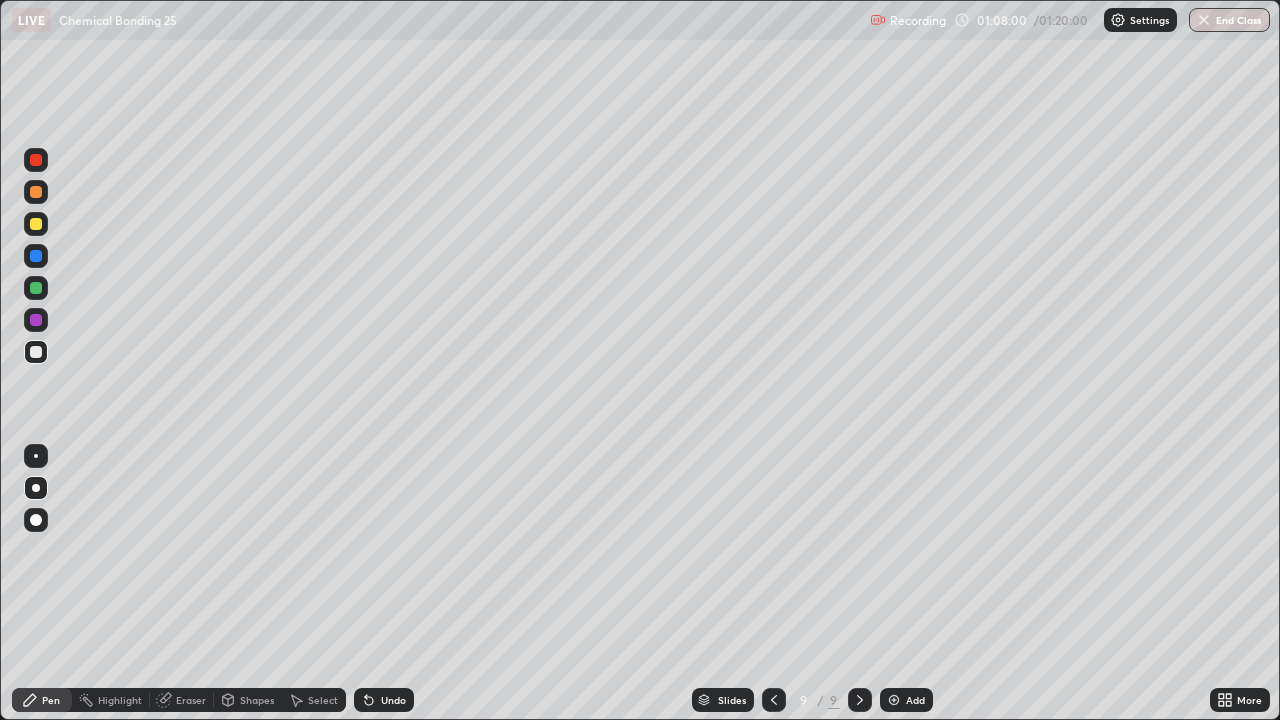 click on "Eraser" at bounding box center [191, 700] 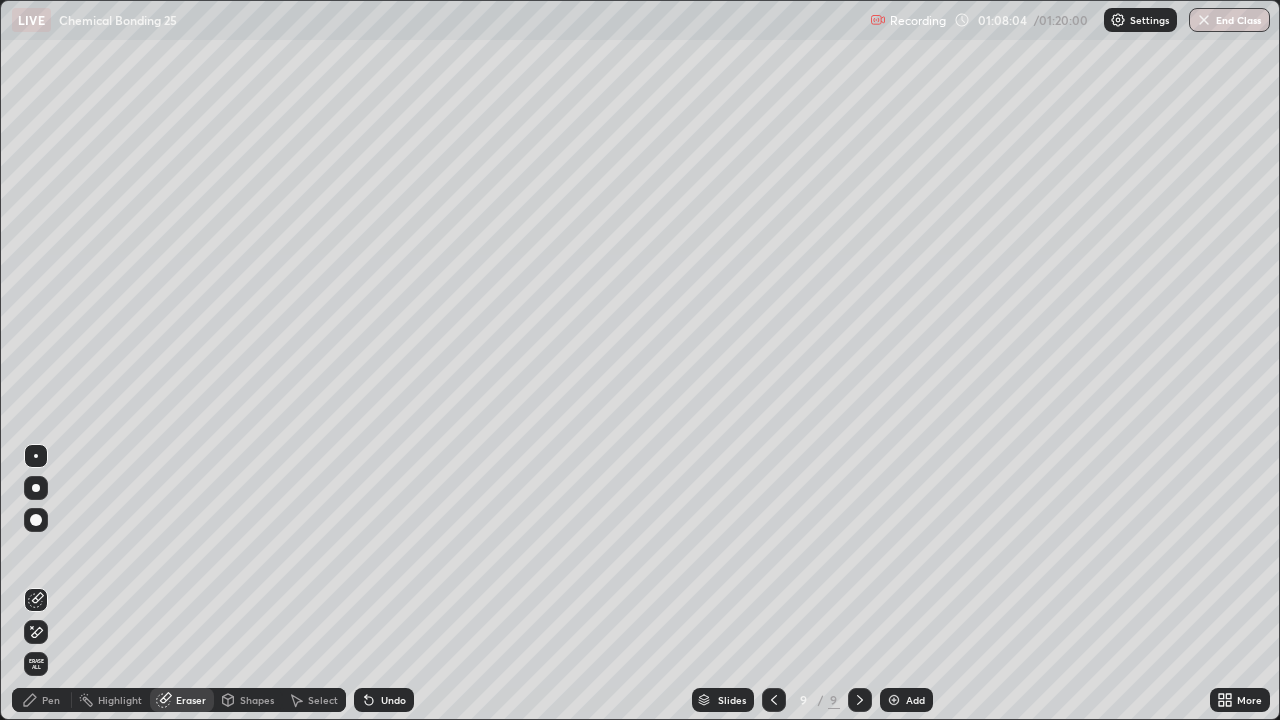 click on "Pen" at bounding box center (42, 700) 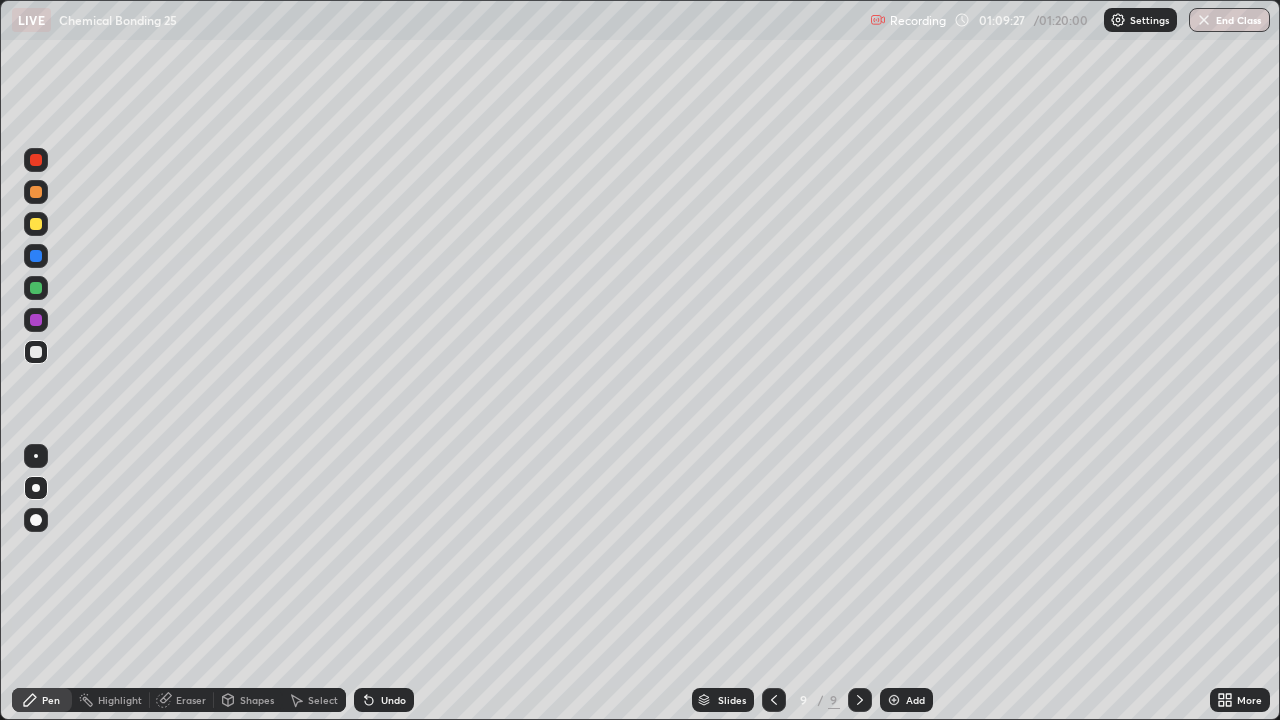 click at bounding box center (894, 700) 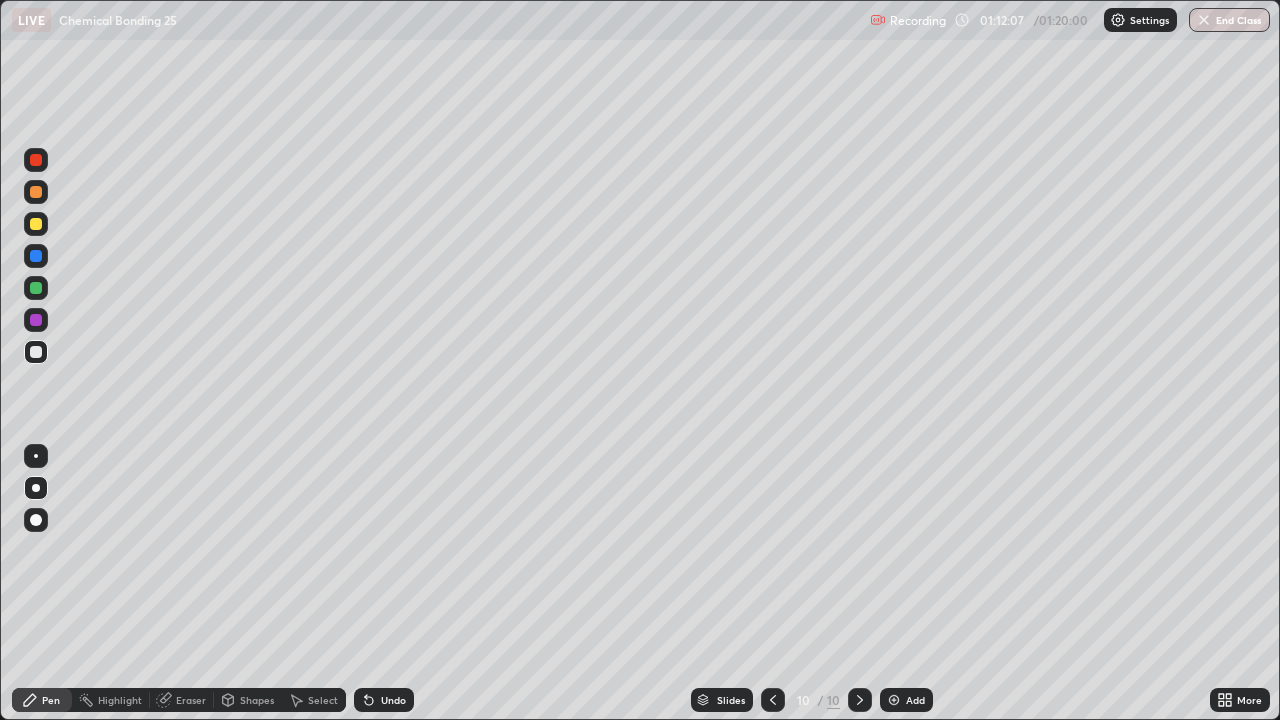 click 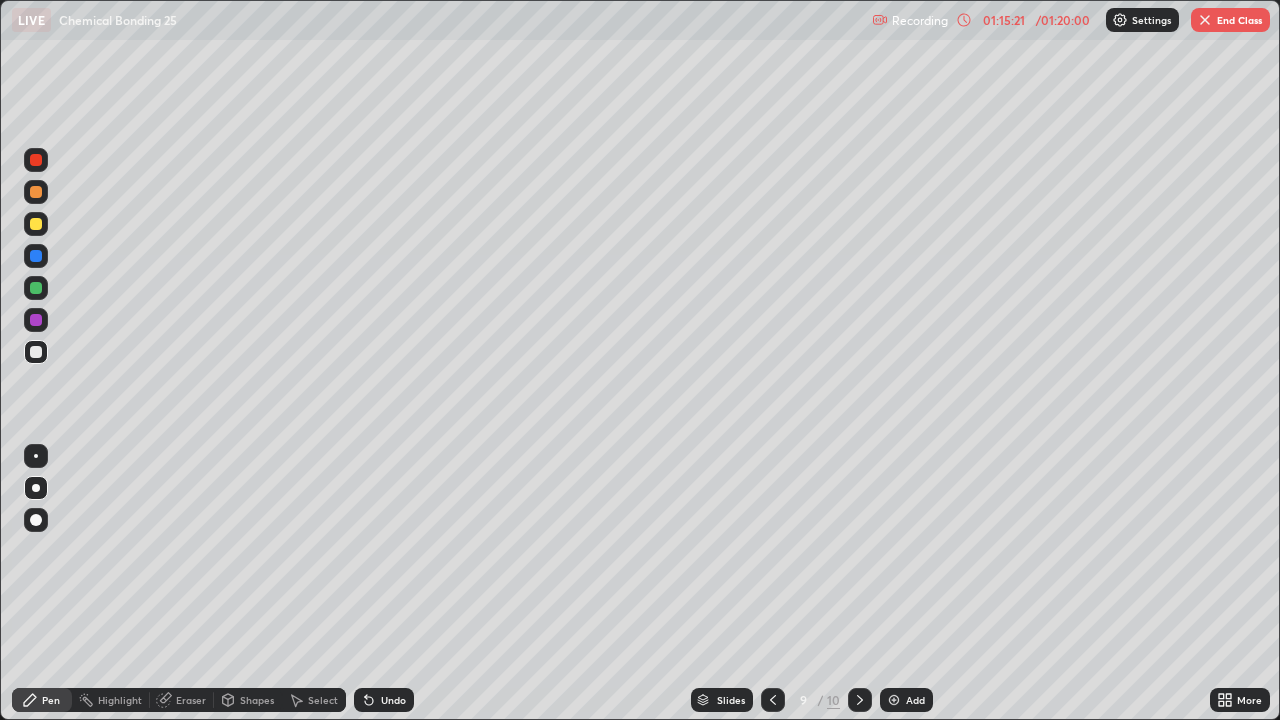 click 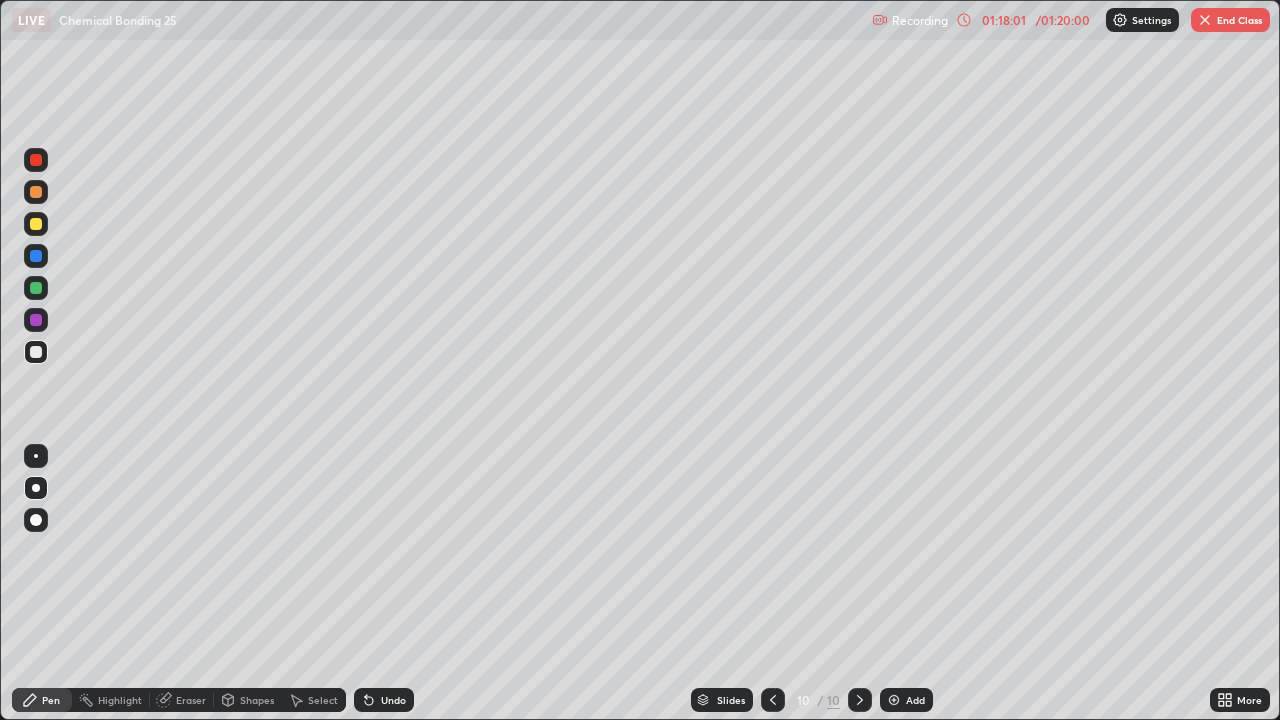 click 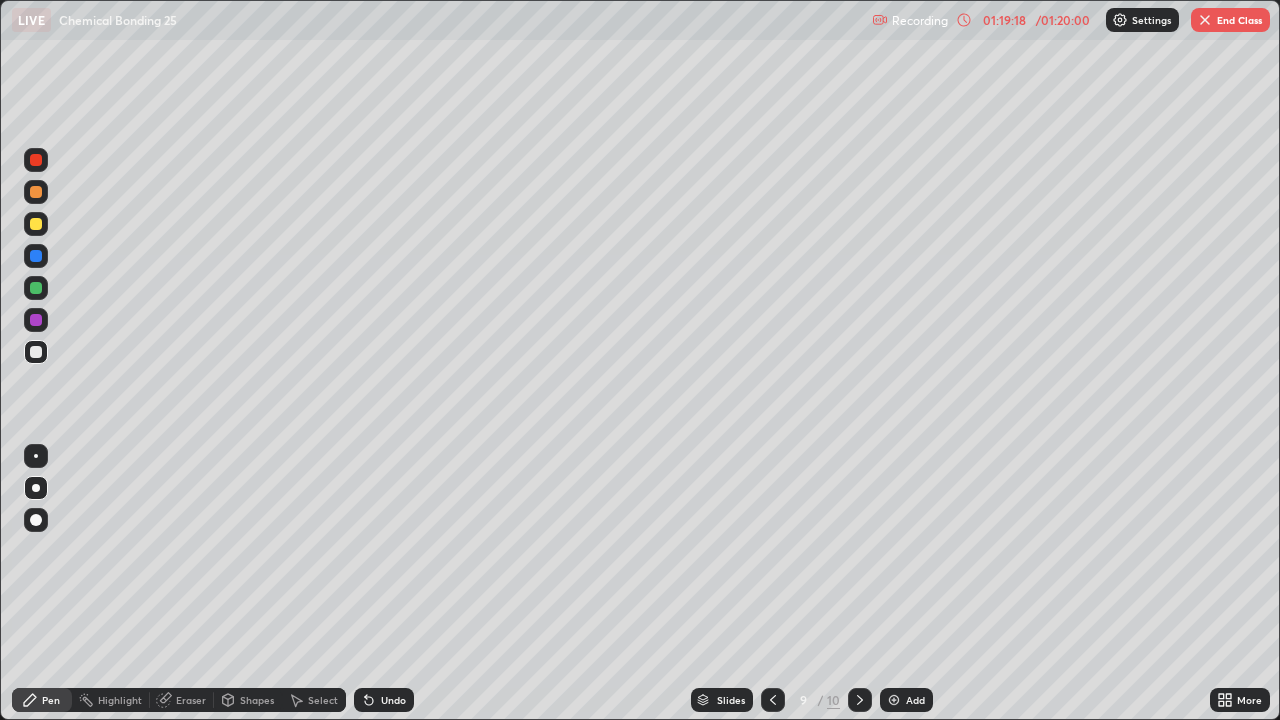 click 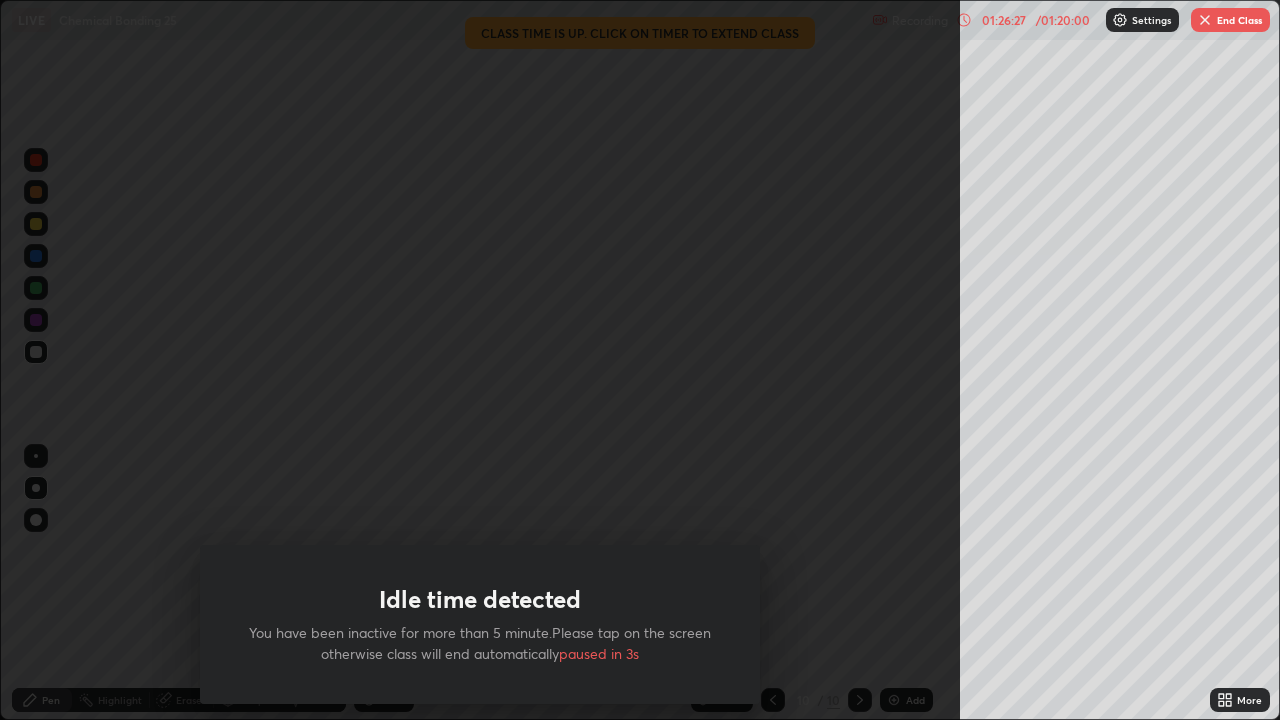 click on "Idle time detected You have been inactive for more than 5 minute.Please tap on the screen otherwise class will end automatically  paused in 3s" at bounding box center [480, 360] 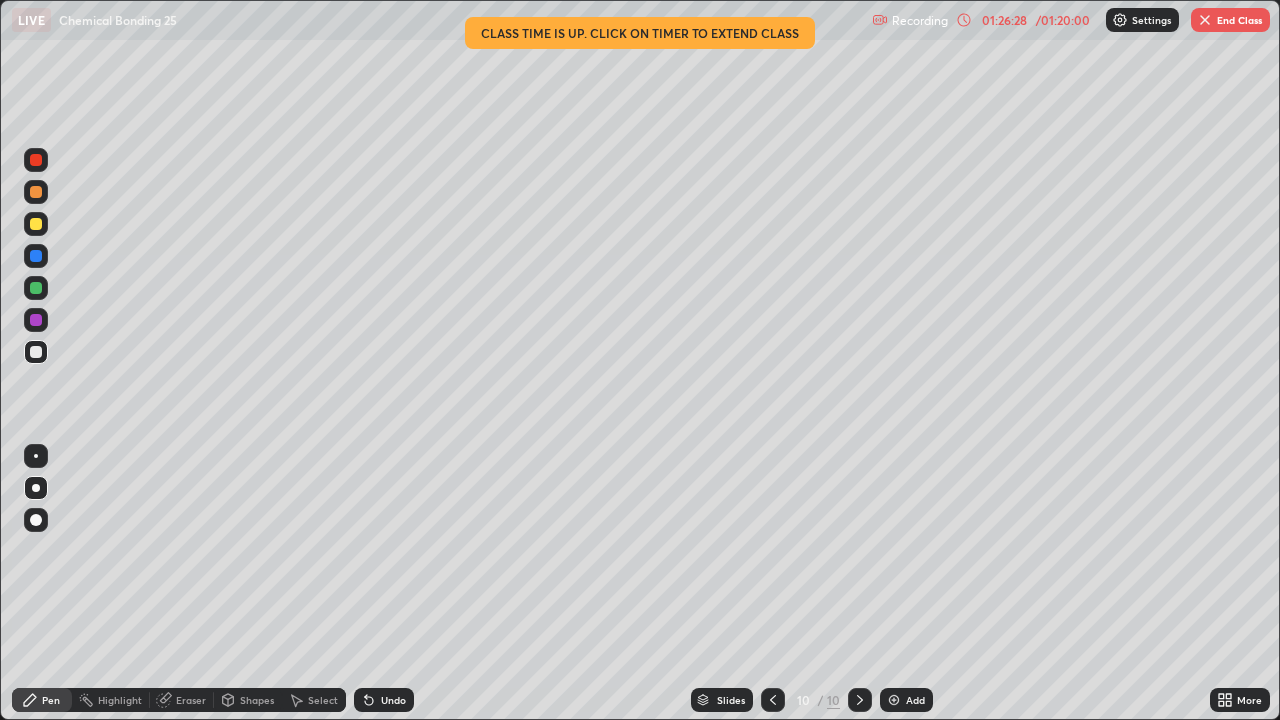 click at bounding box center (1205, 20) 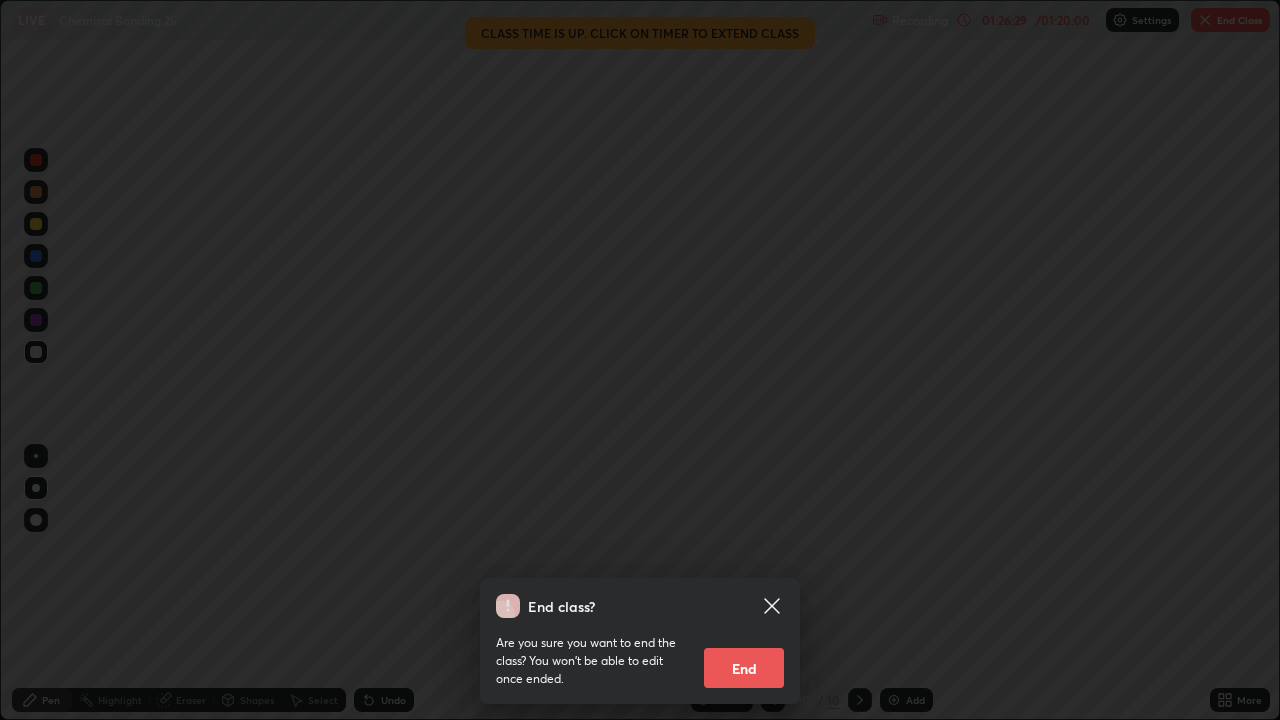 click on "End" at bounding box center (744, 668) 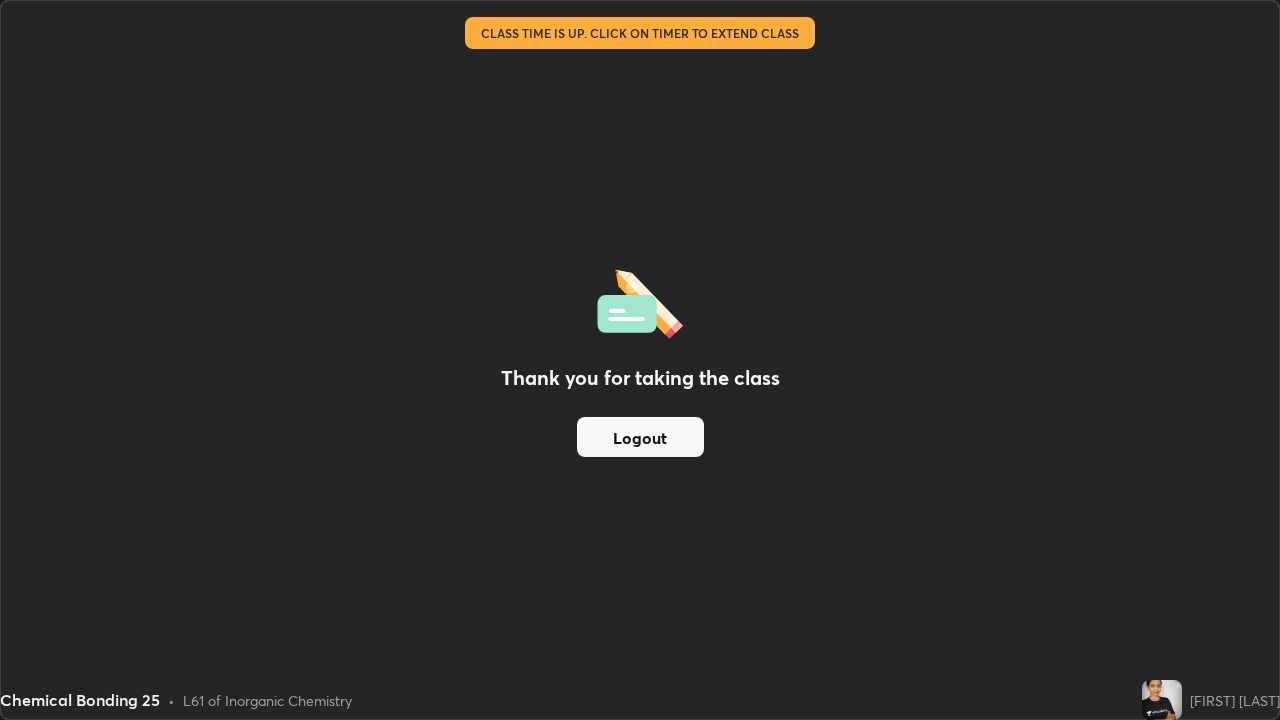 click on "Logout" at bounding box center [640, 437] 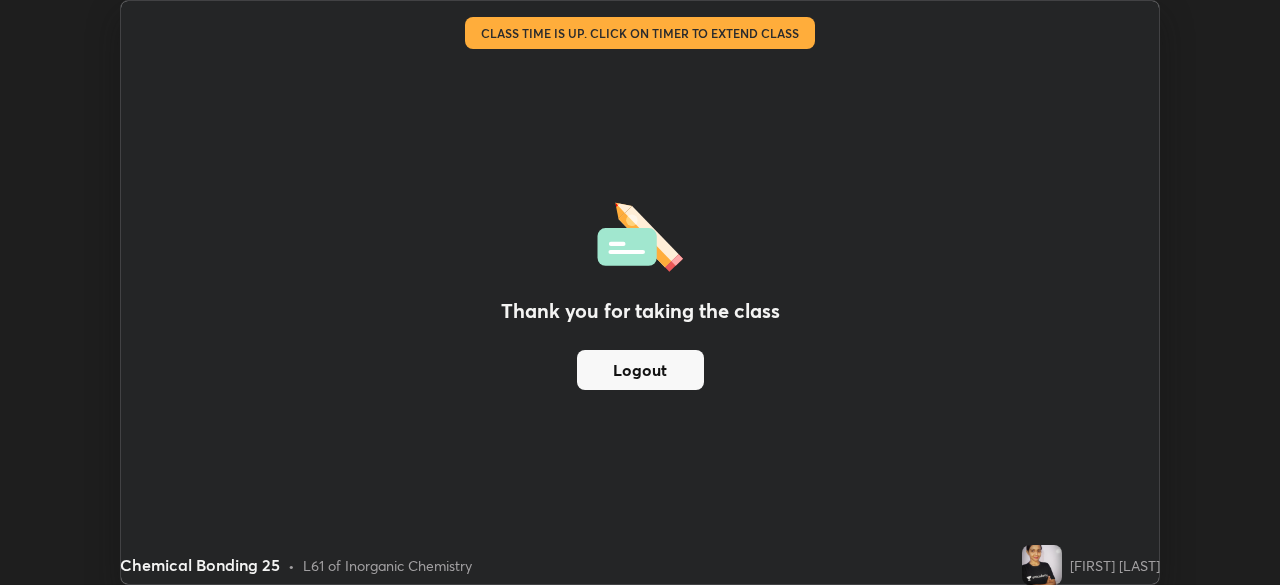 scroll, scrollTop: 585, scrollLeft: 1280, axis: both 